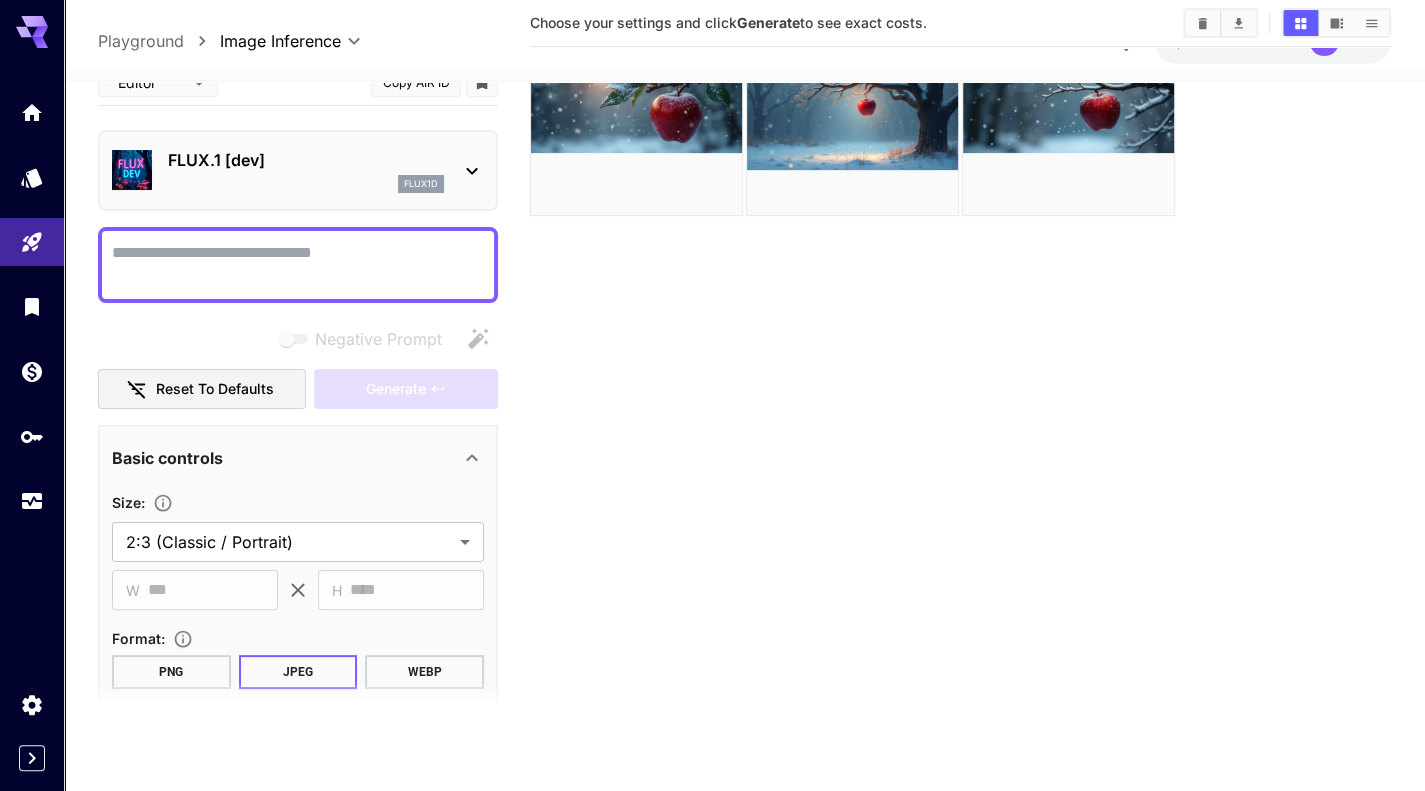 scroll, scrollTop: 0, scrollLeft: 0, axis: both 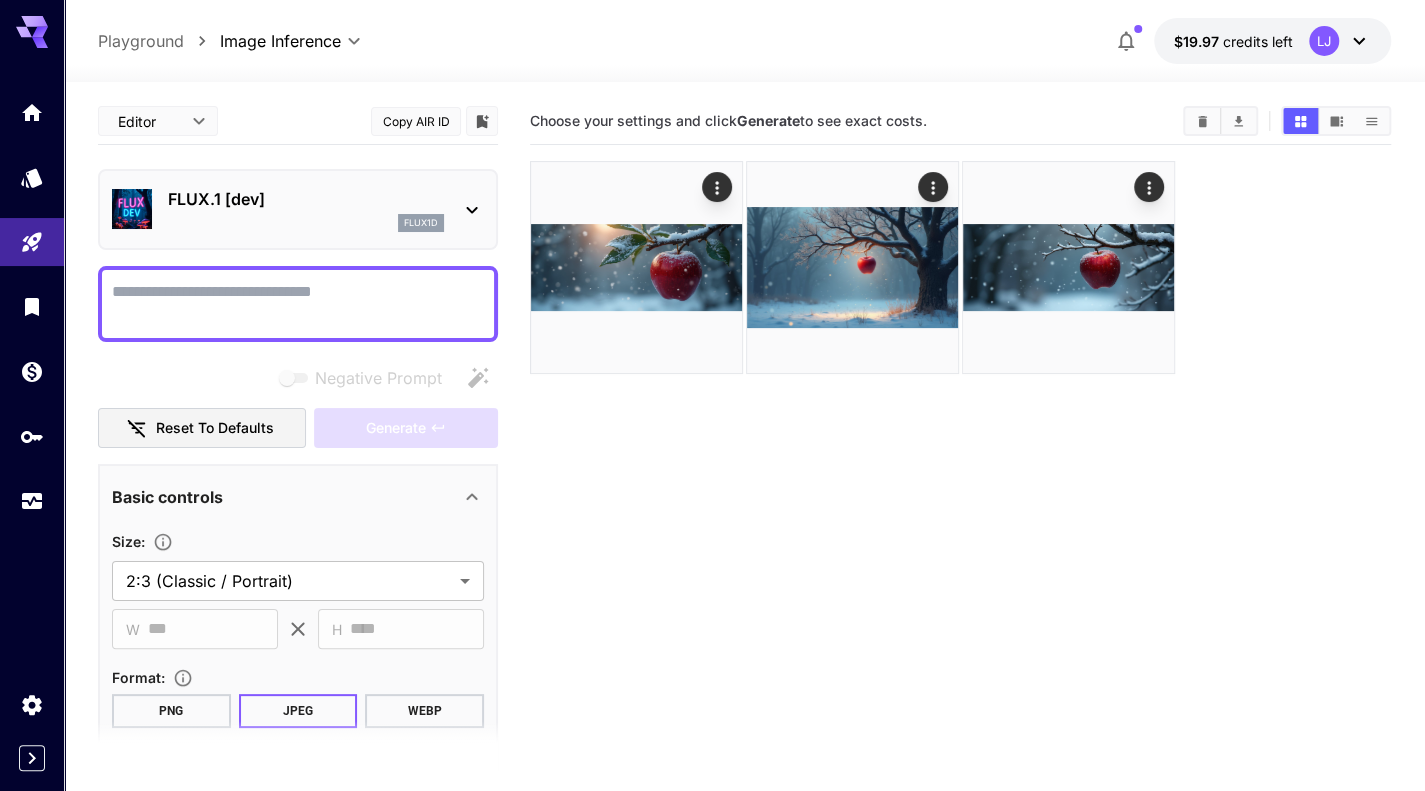 click at bounding box center (132, 209) 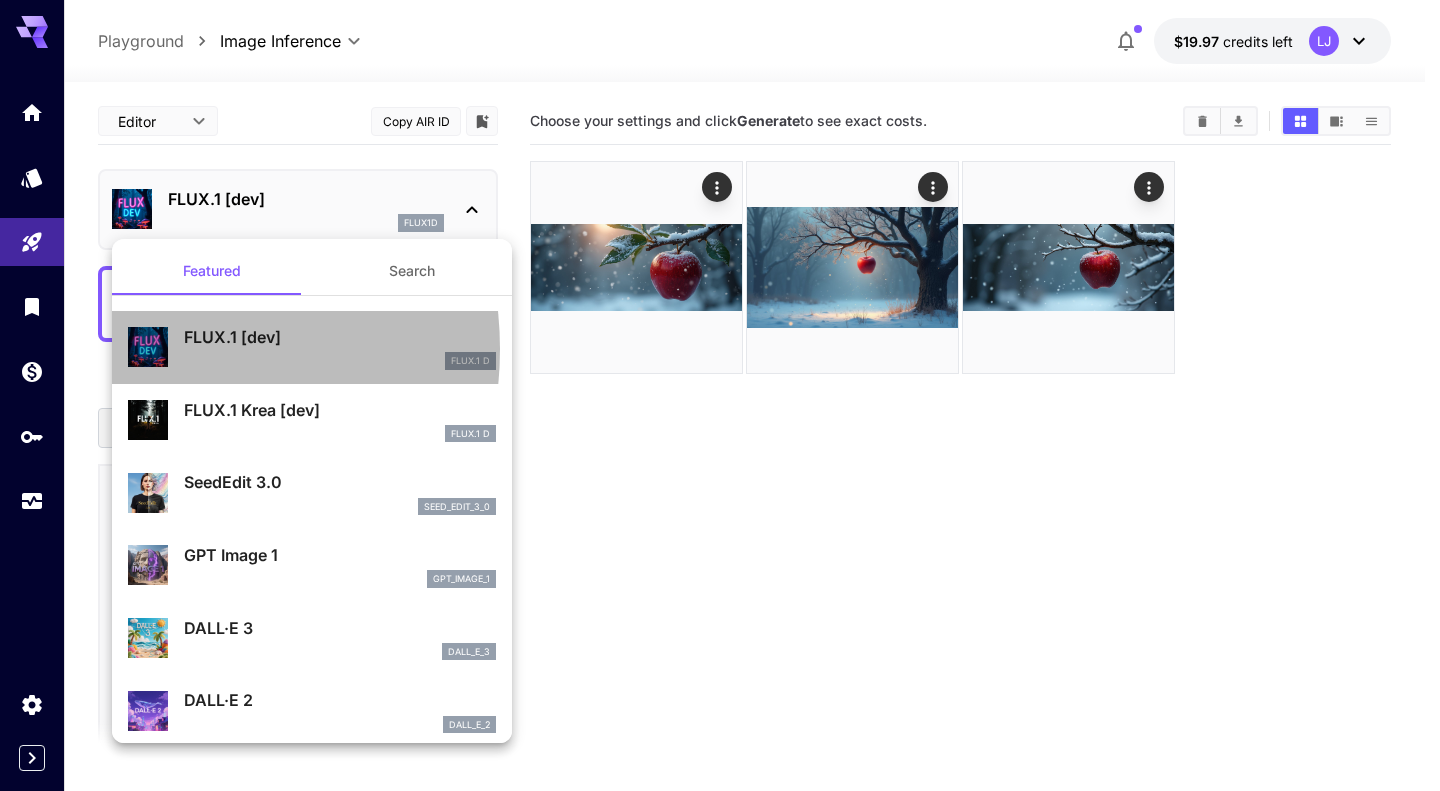 click at bounding box center [148, 347] 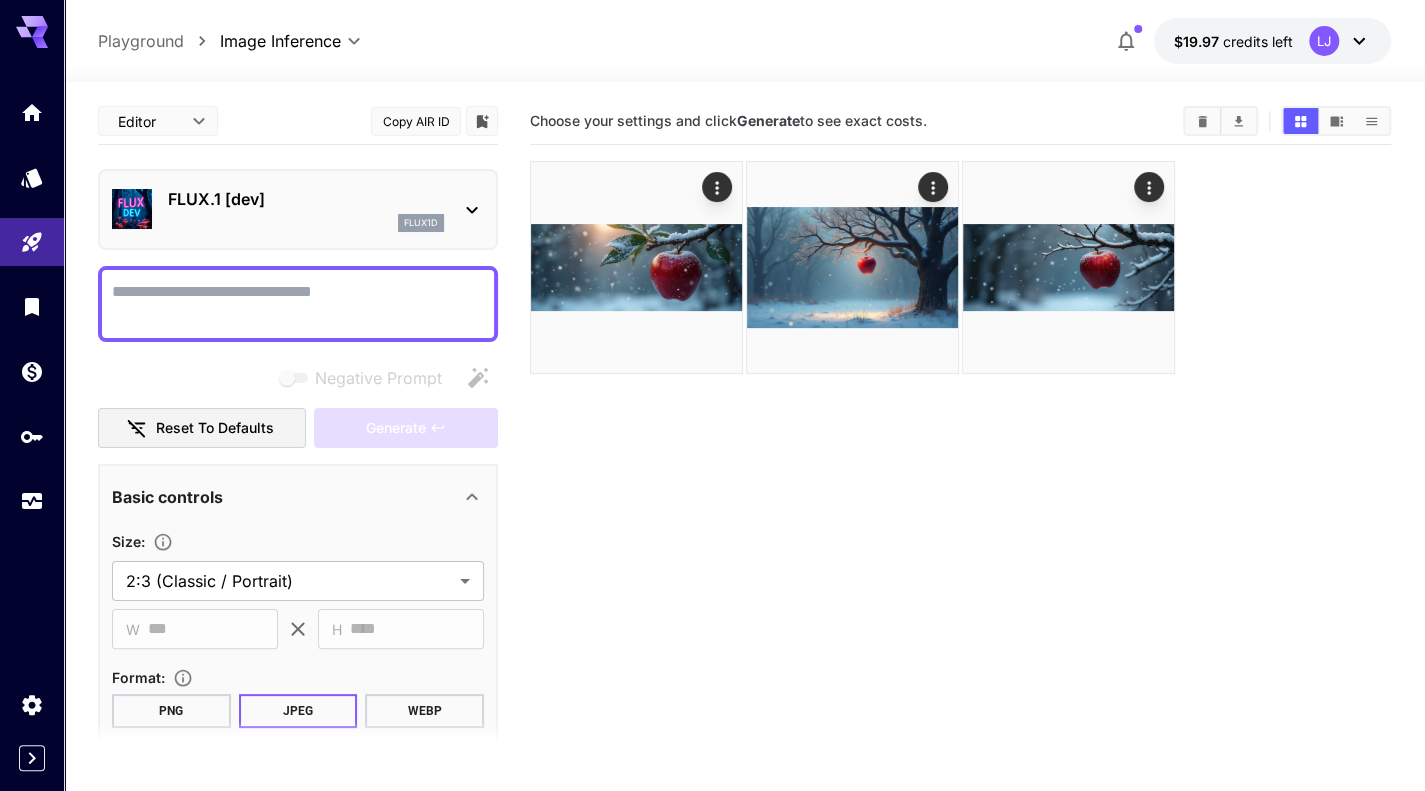 click at bounding box center (132, 209) 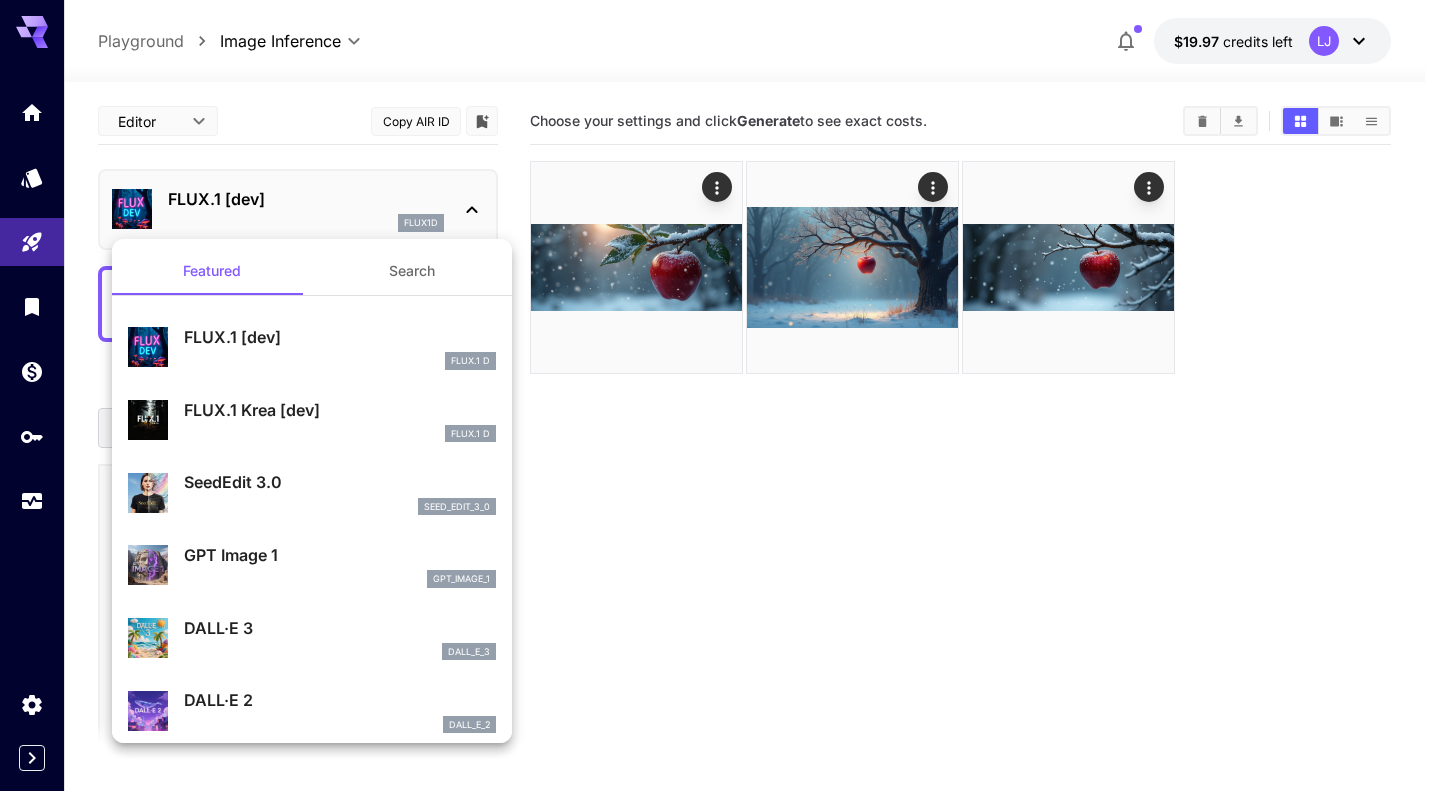 click at bounding box center (720, 395) 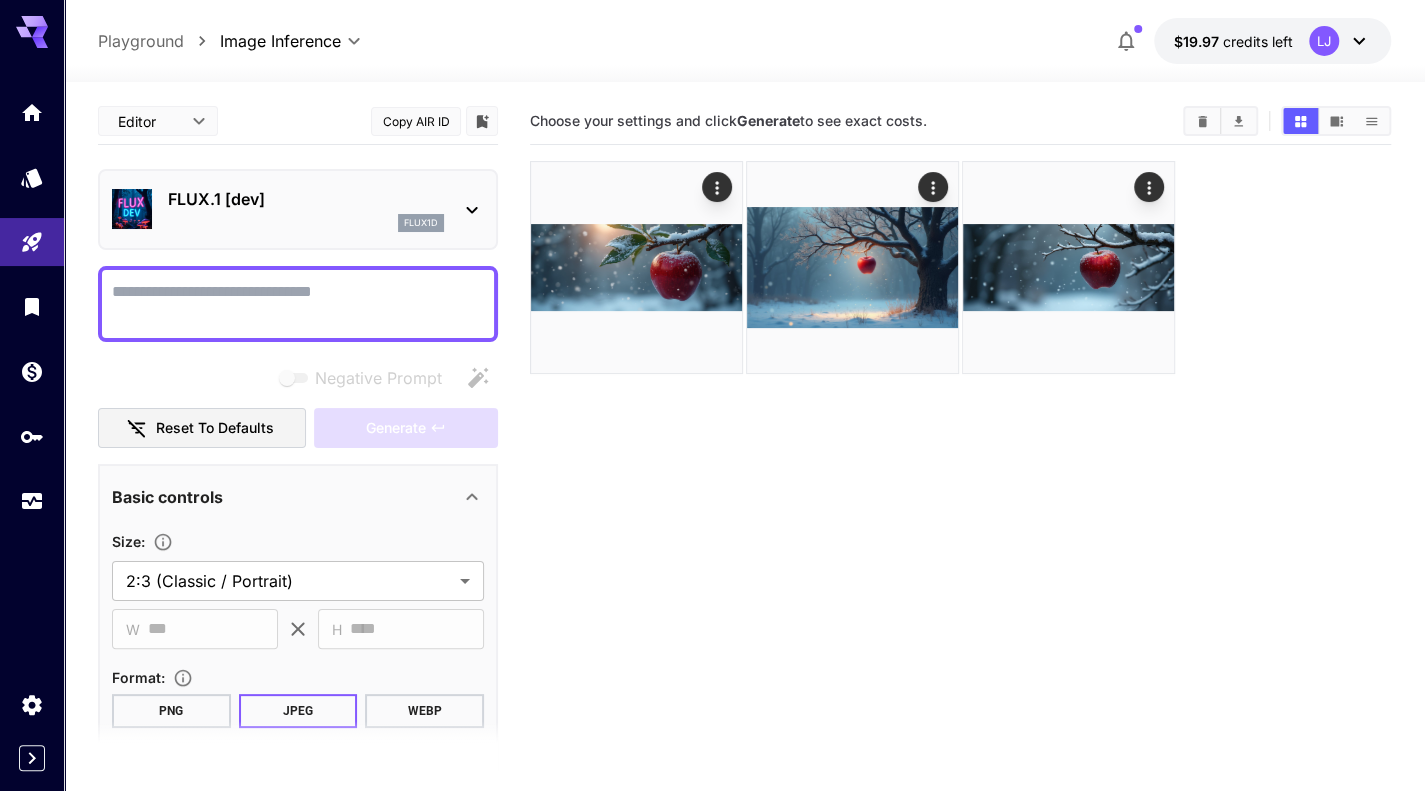 click on "FLUX.1 [dev]" at bounding box center (306, 199) 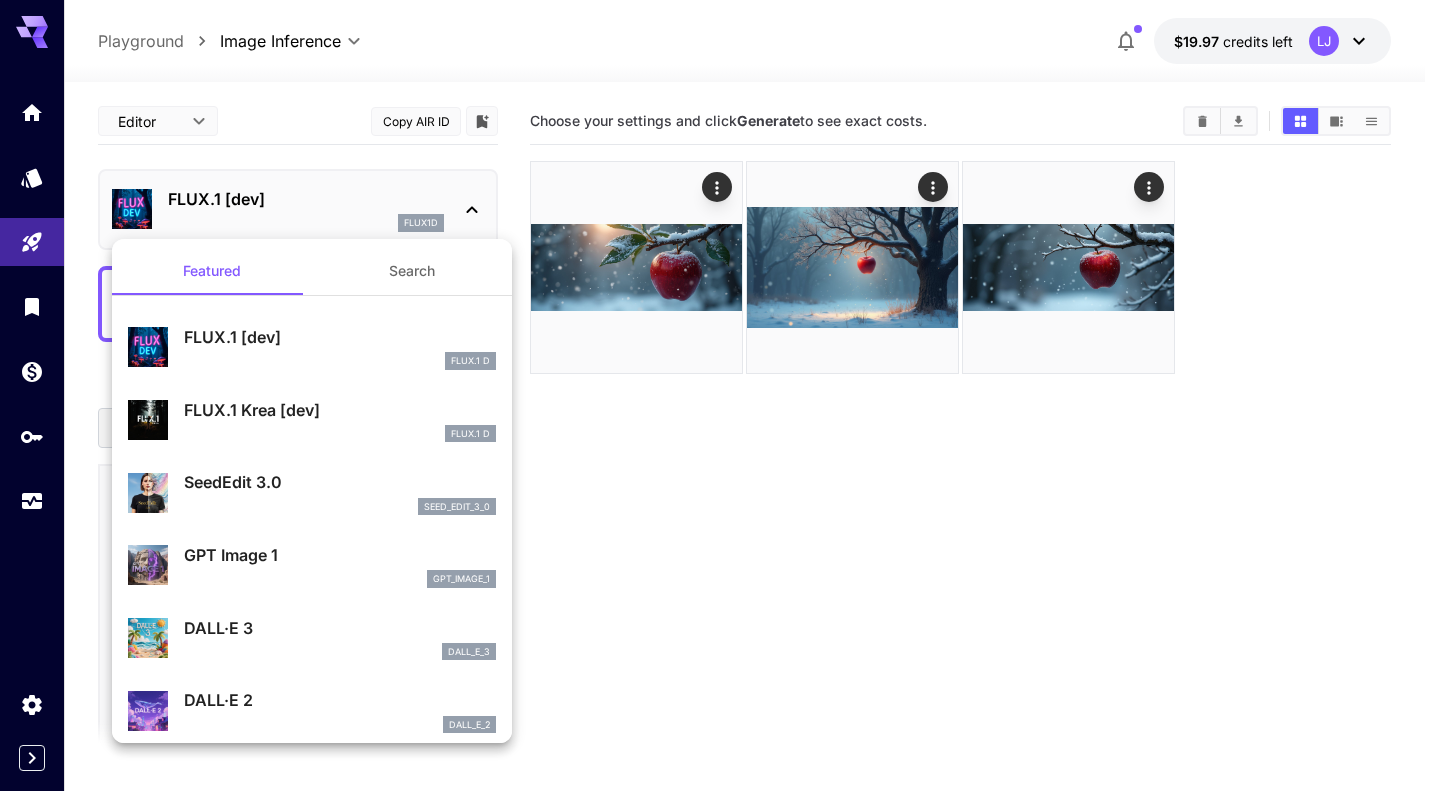 click on "DALL·E 2" at bounding box center [340, 700] 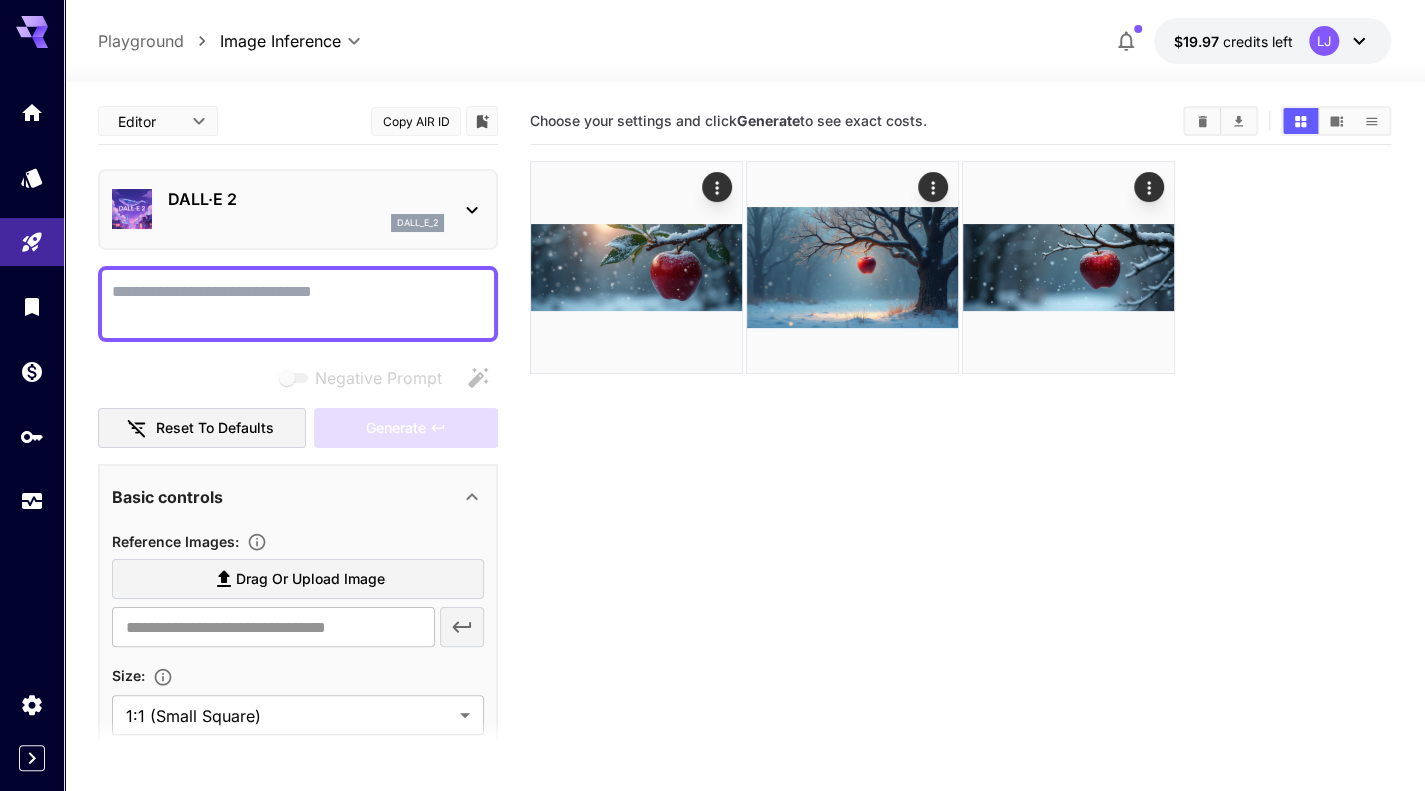 click at bounding box center (132, 209) 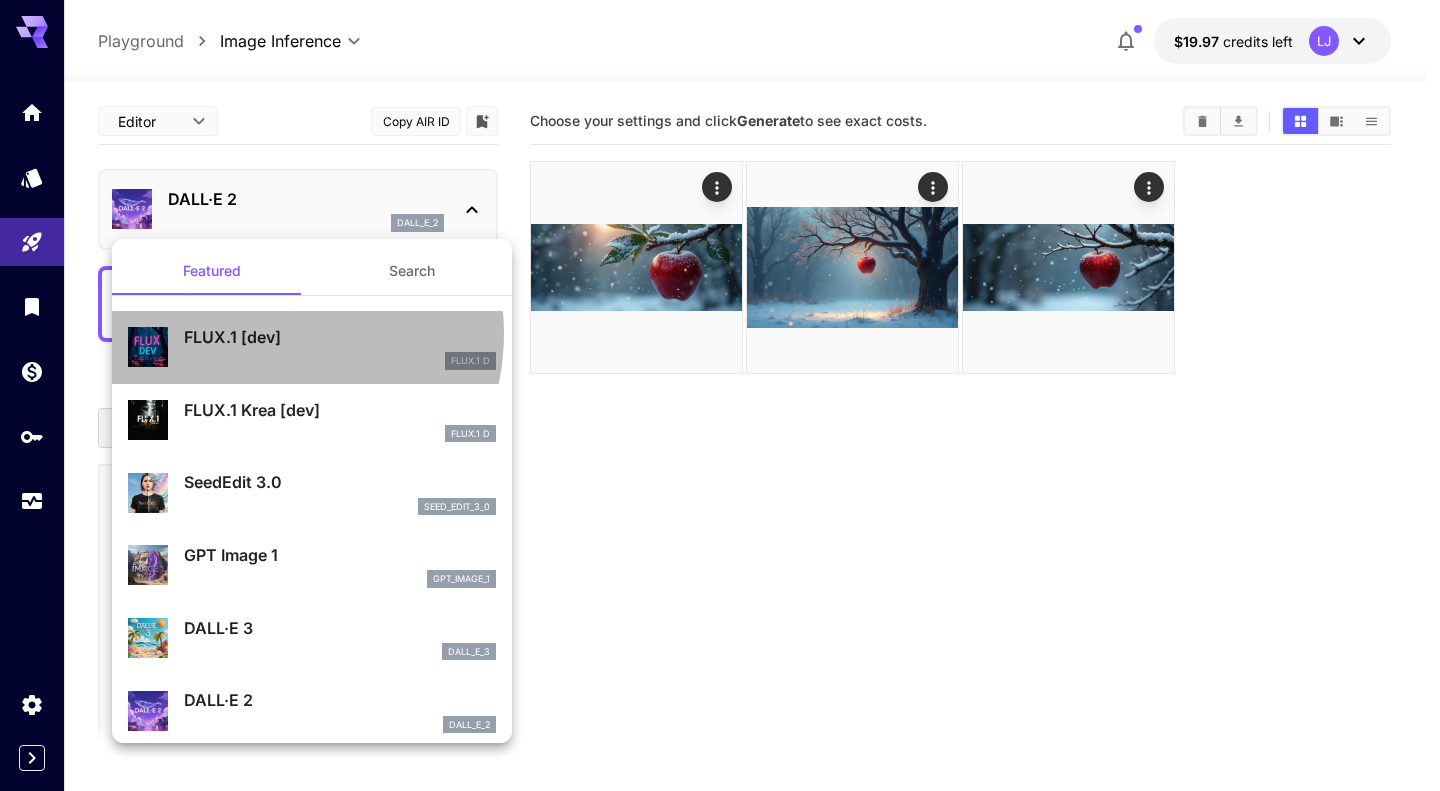click on "FLUX.1 [dev]" at bounding box center (340, 337) 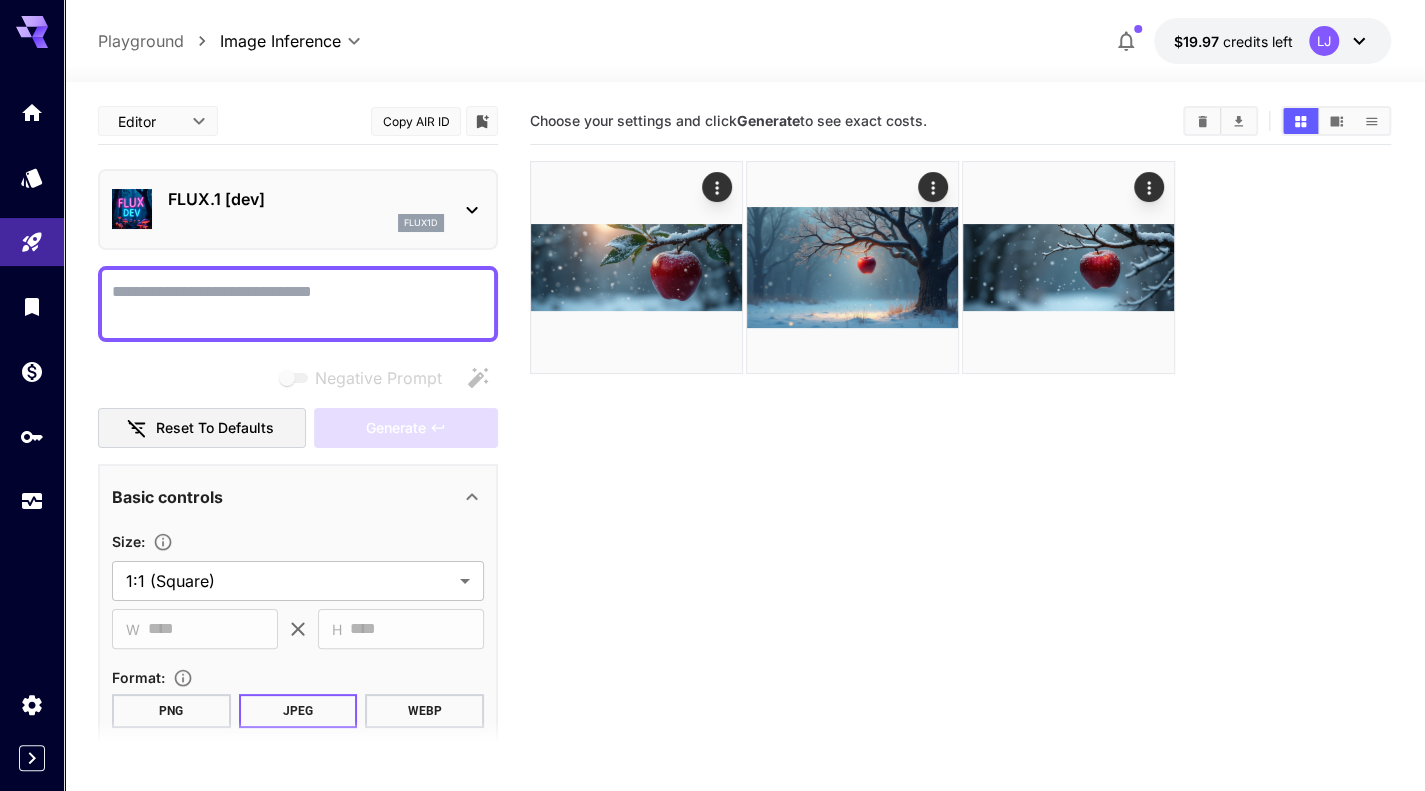 click on "FLUX.1 [dev]" at bounding box center [306, 199] 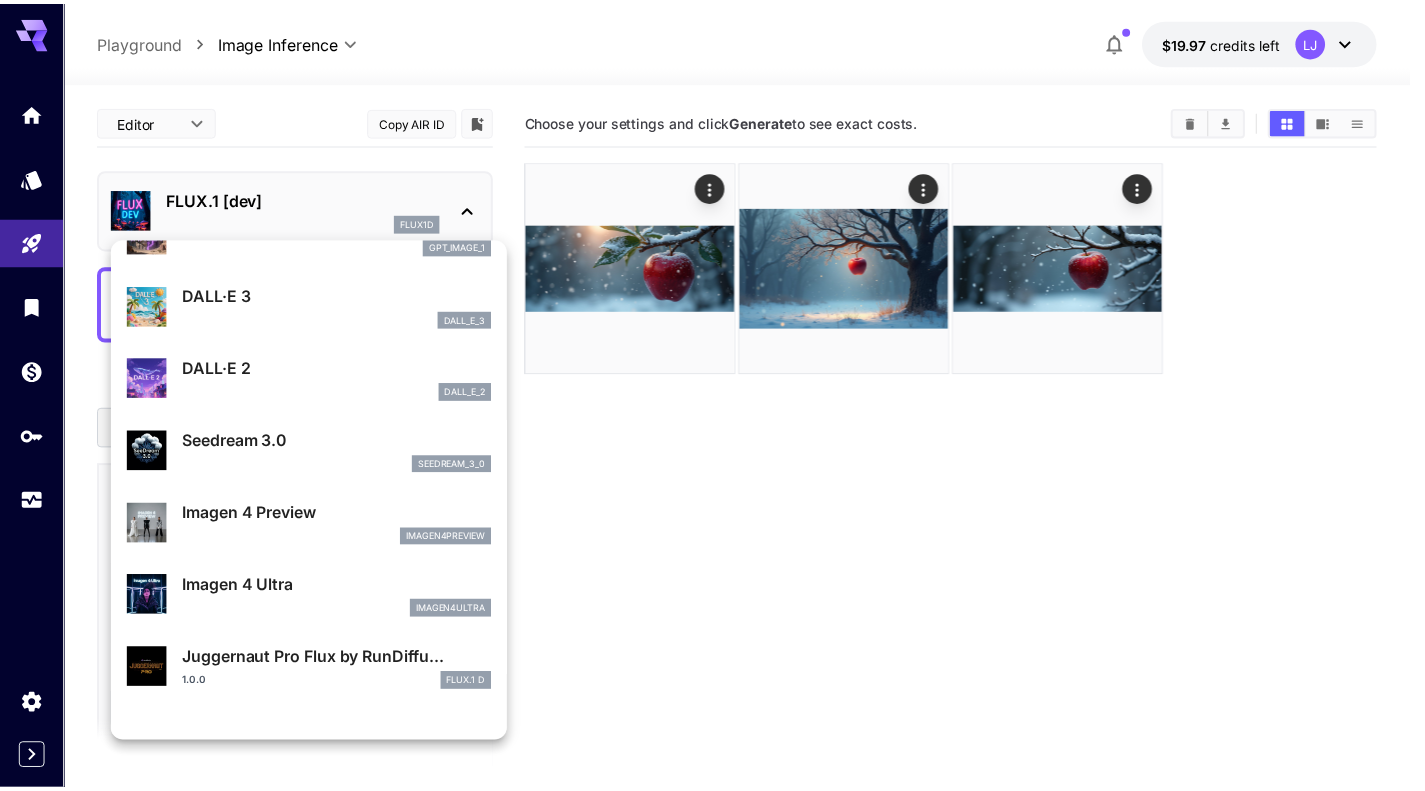 scroll, scrollTop: 0, scrollLeft: 0, axis: both 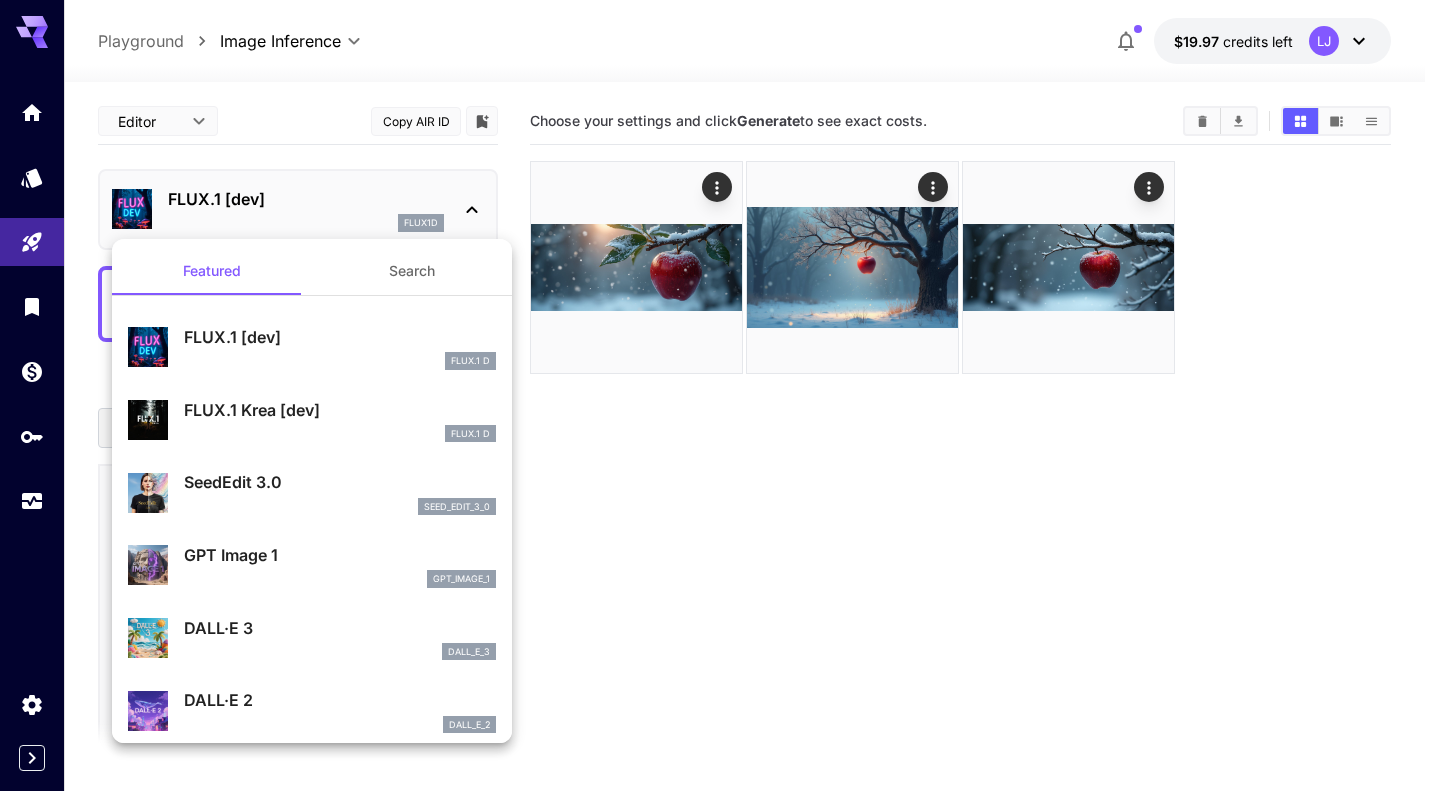 click at bounding box center [720, 395] 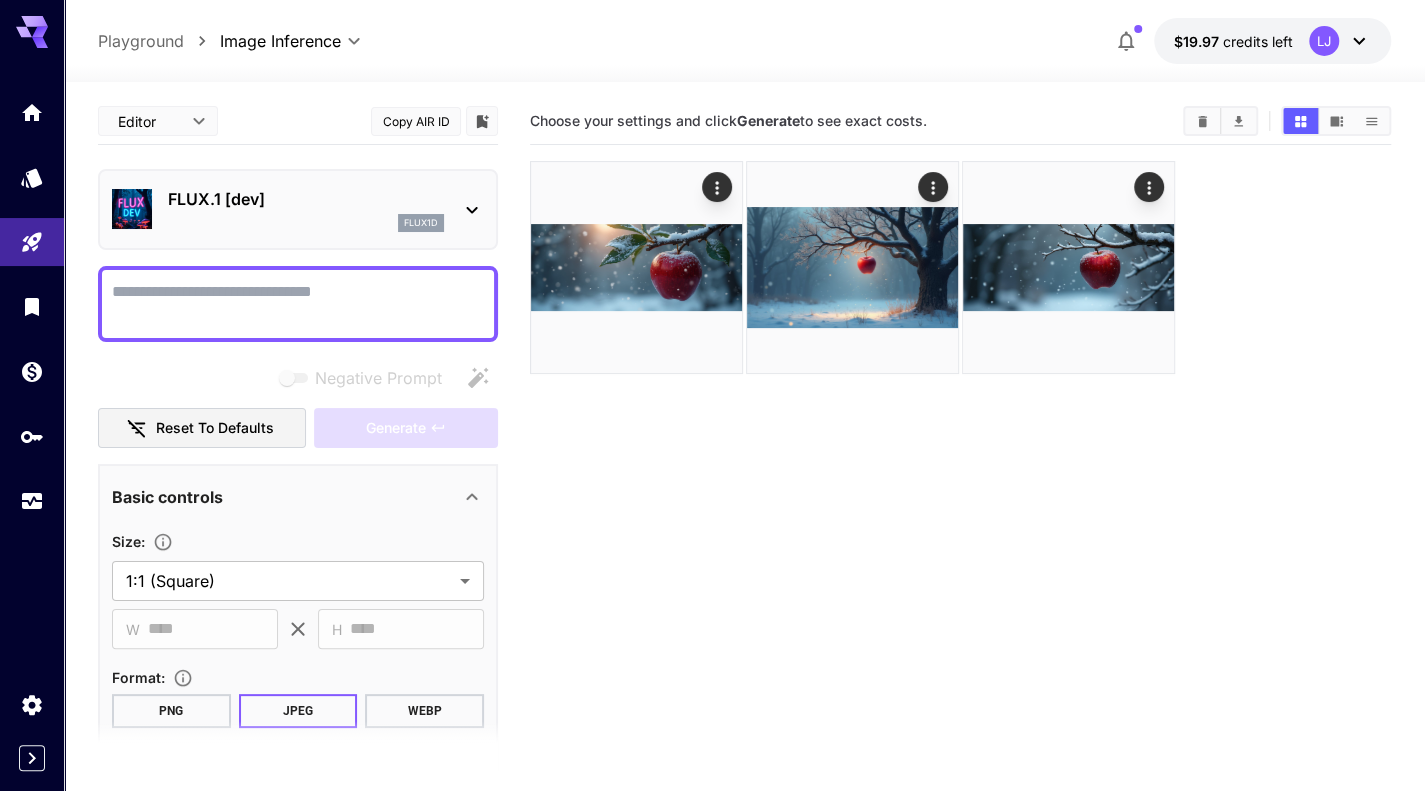 click on "Choose your settings and click  Generate  to see exact costs." at bounding box center (960, 493) 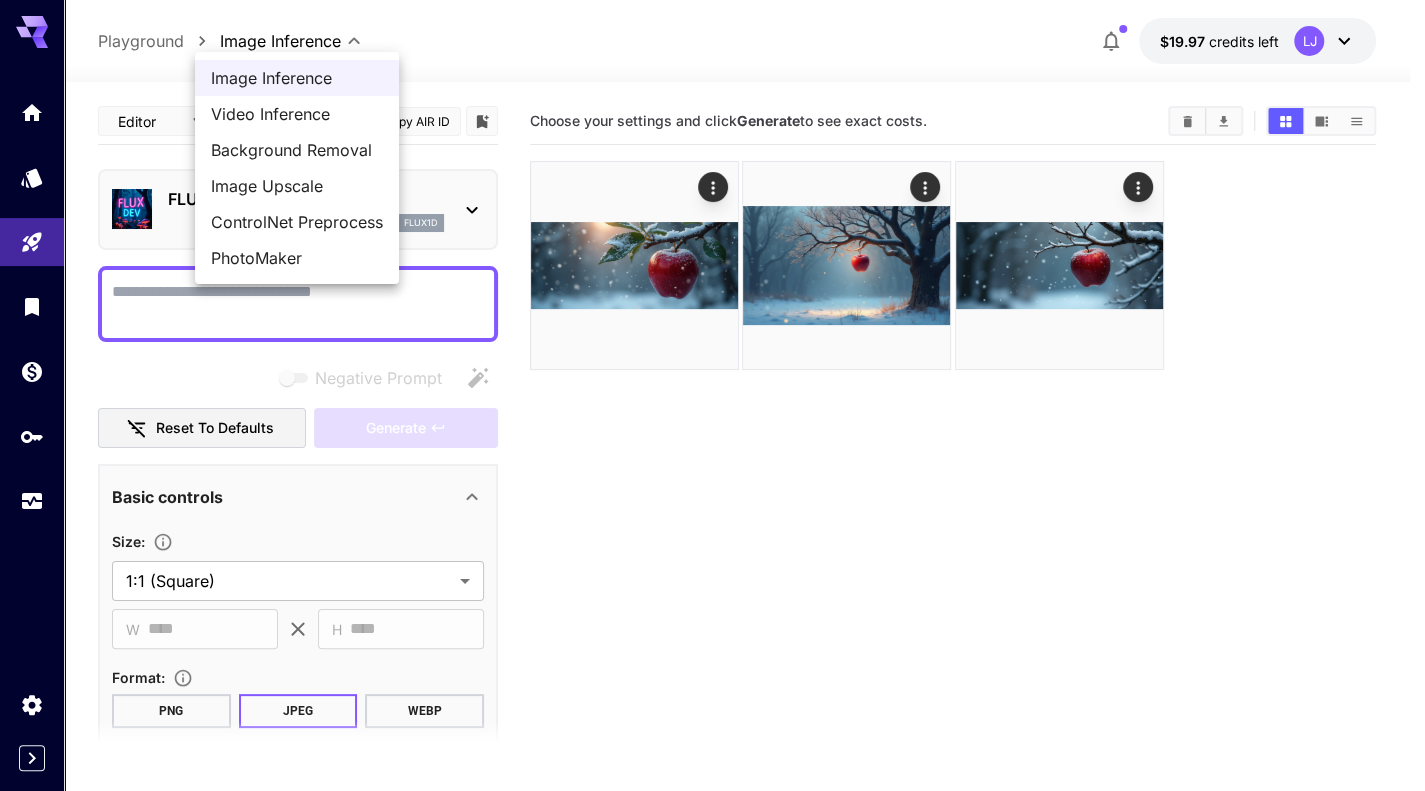 click on "**********" at bounding box center (712, 474) 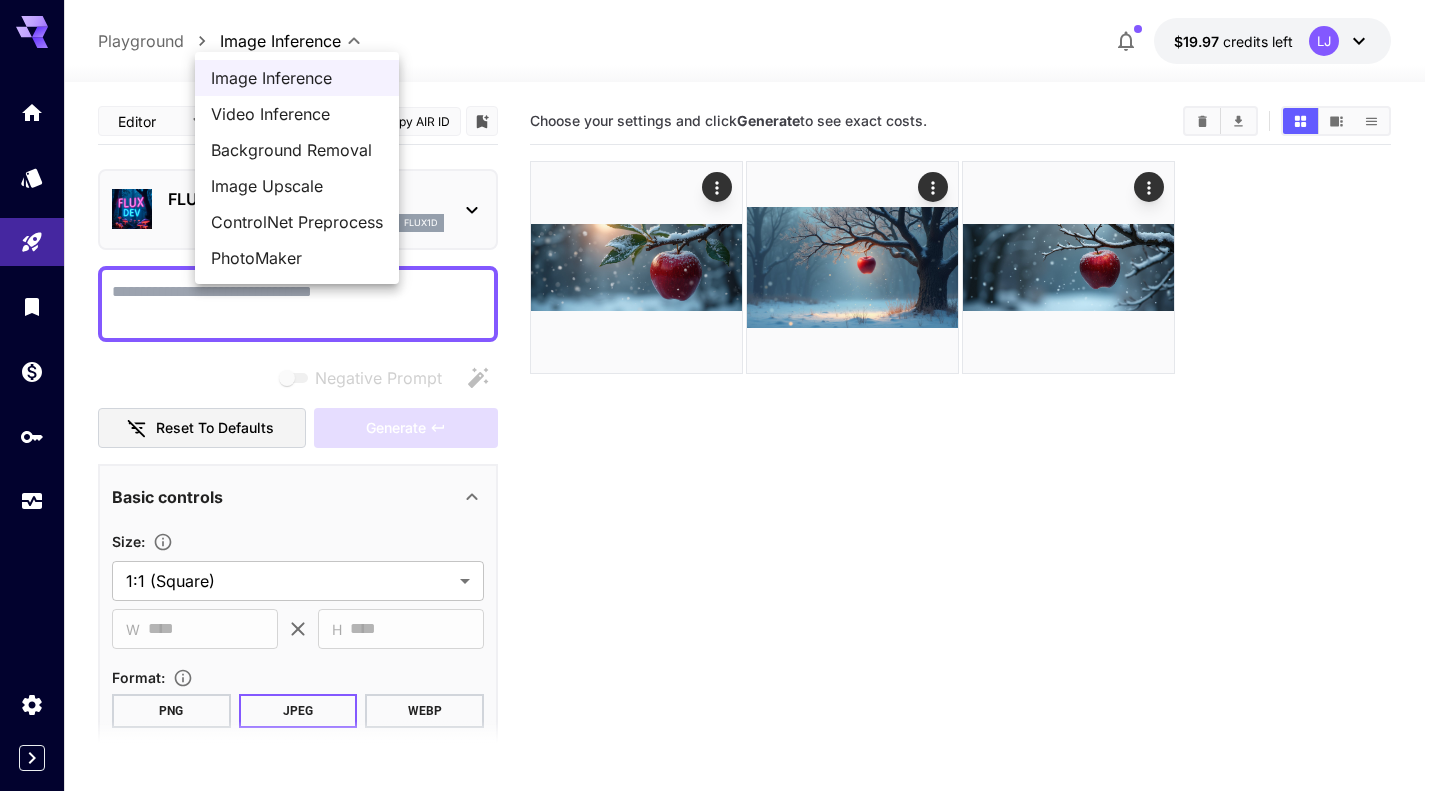 click on "Image Upscale" at bounding box center (297, 186) 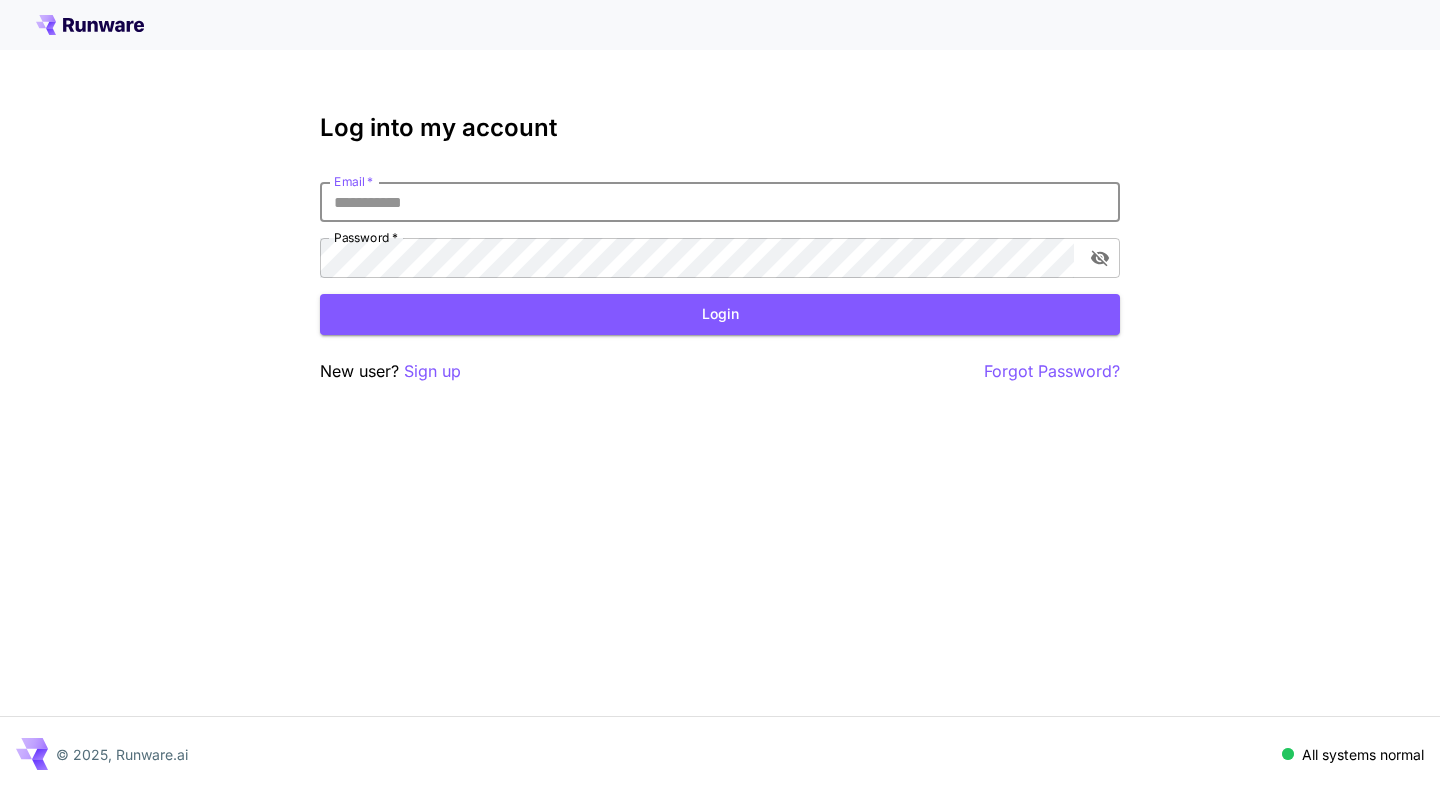 click on "Email   *" at bounding box center (720, 202) 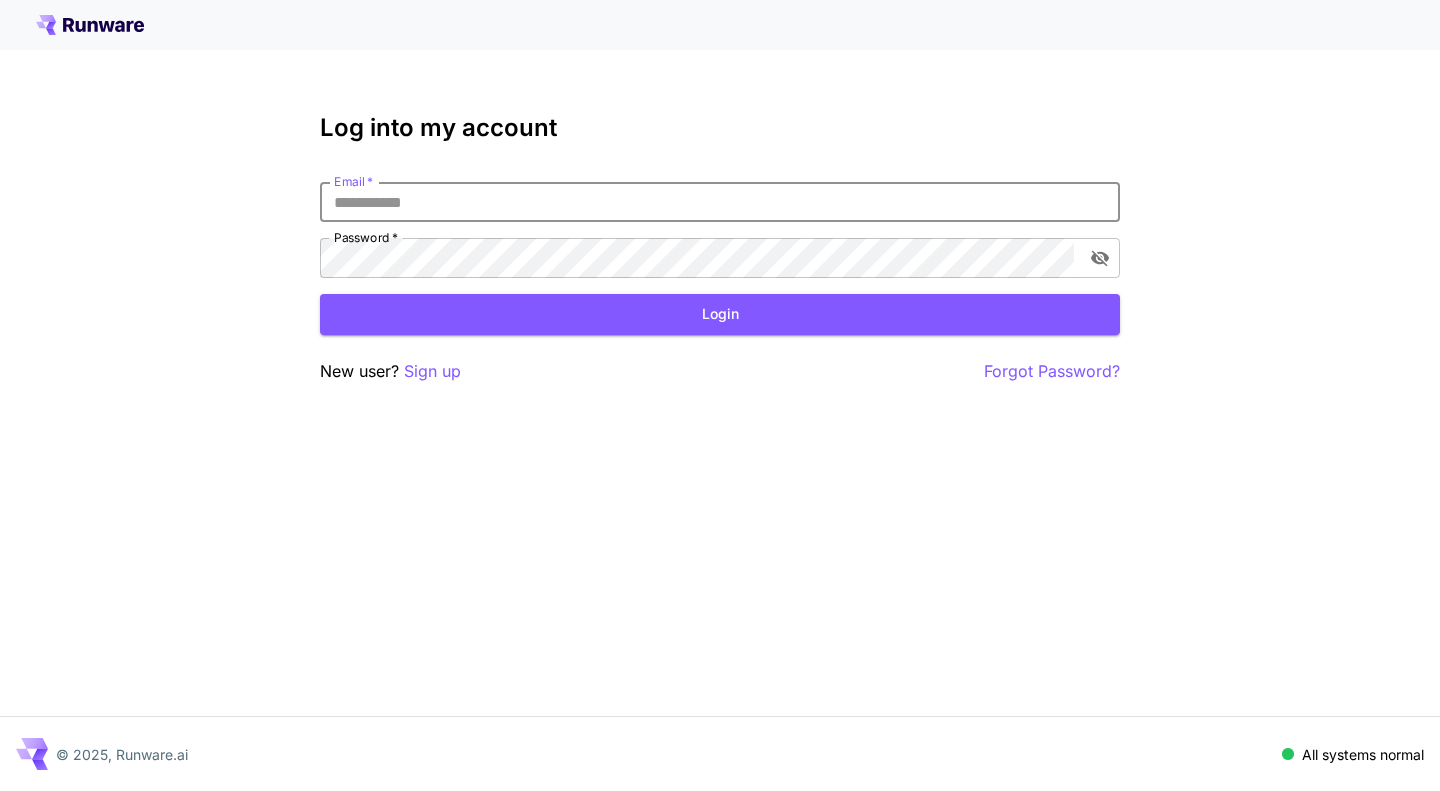 type on "**********" 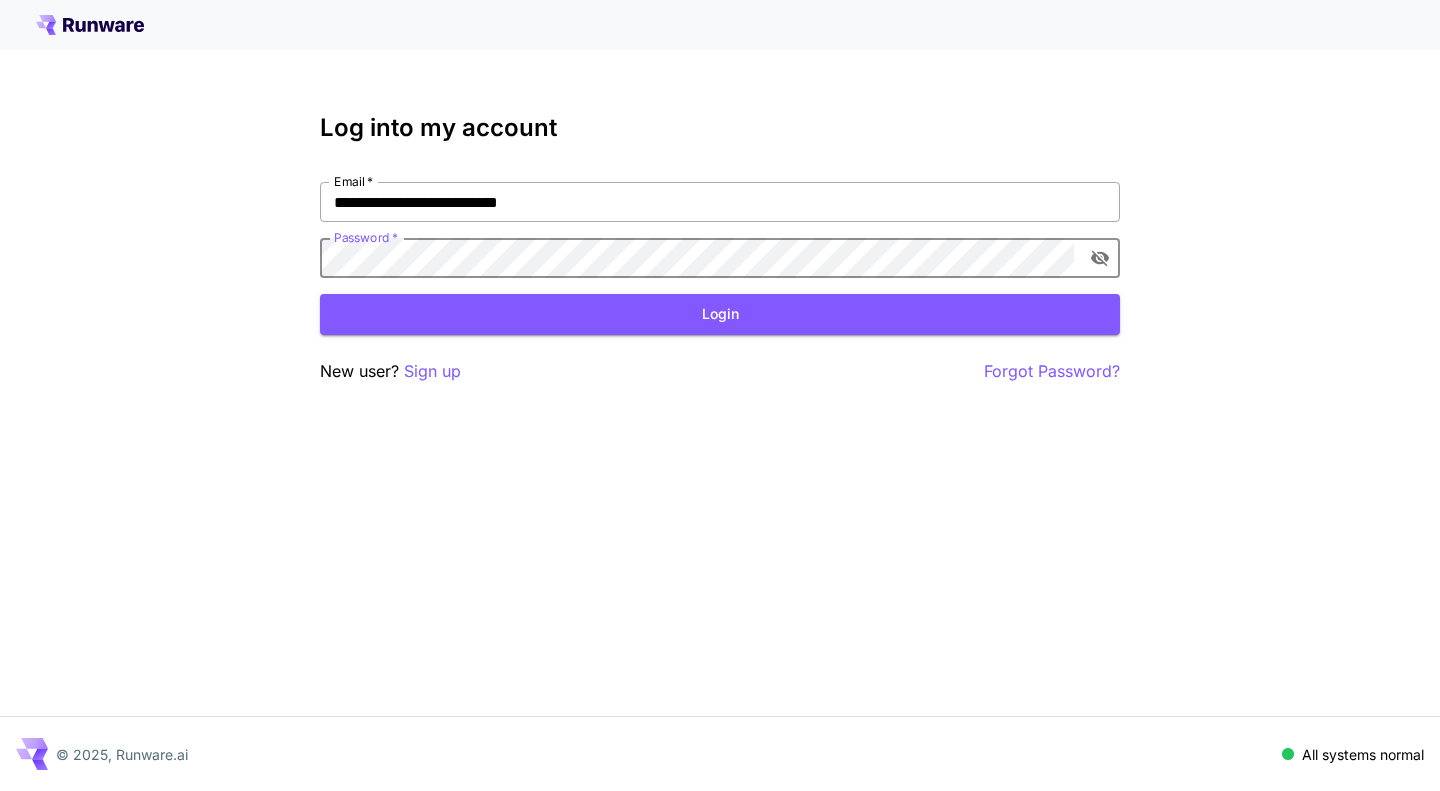 click on "Login" at bounding box center [720, 314] 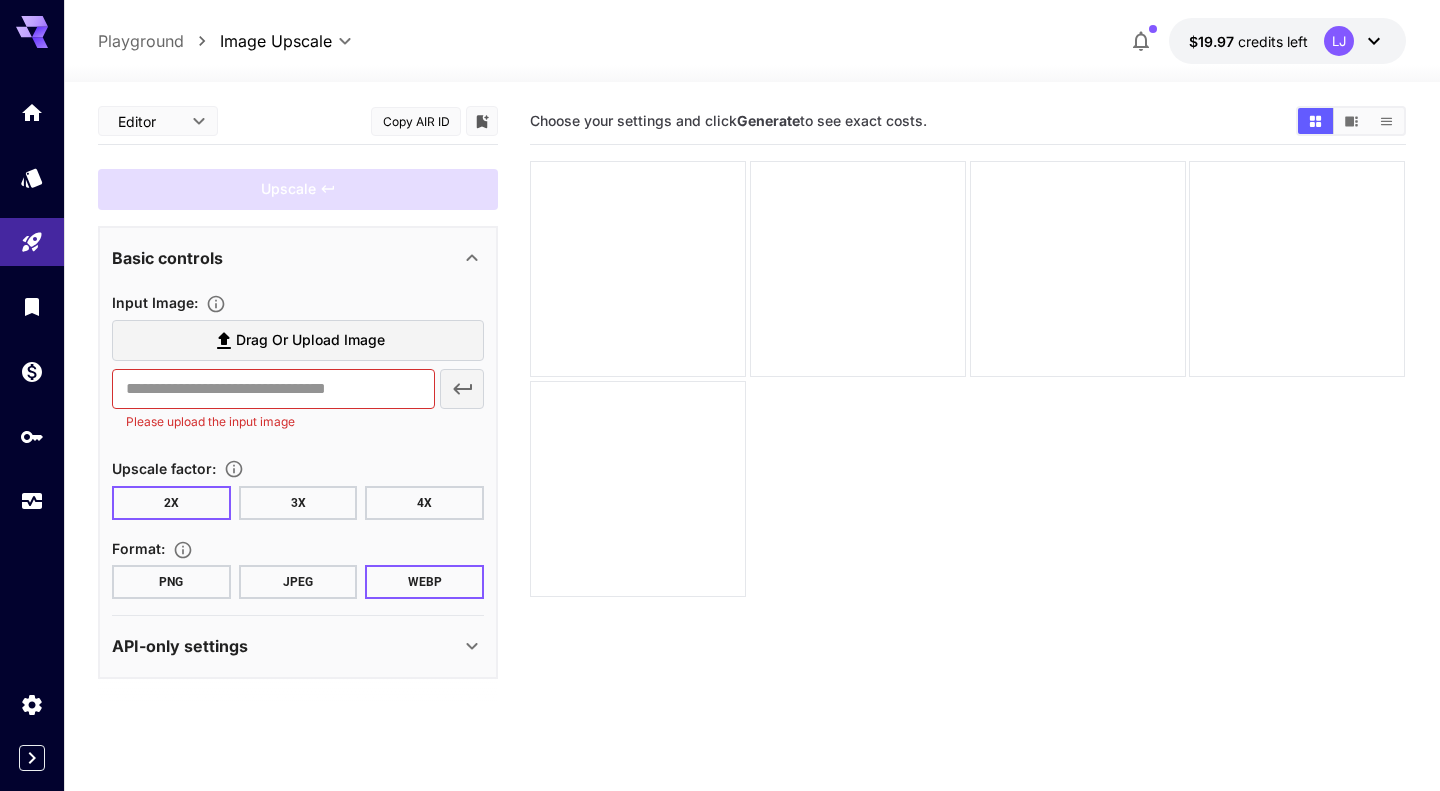 click on "**********" at bounding box center [720, 474] 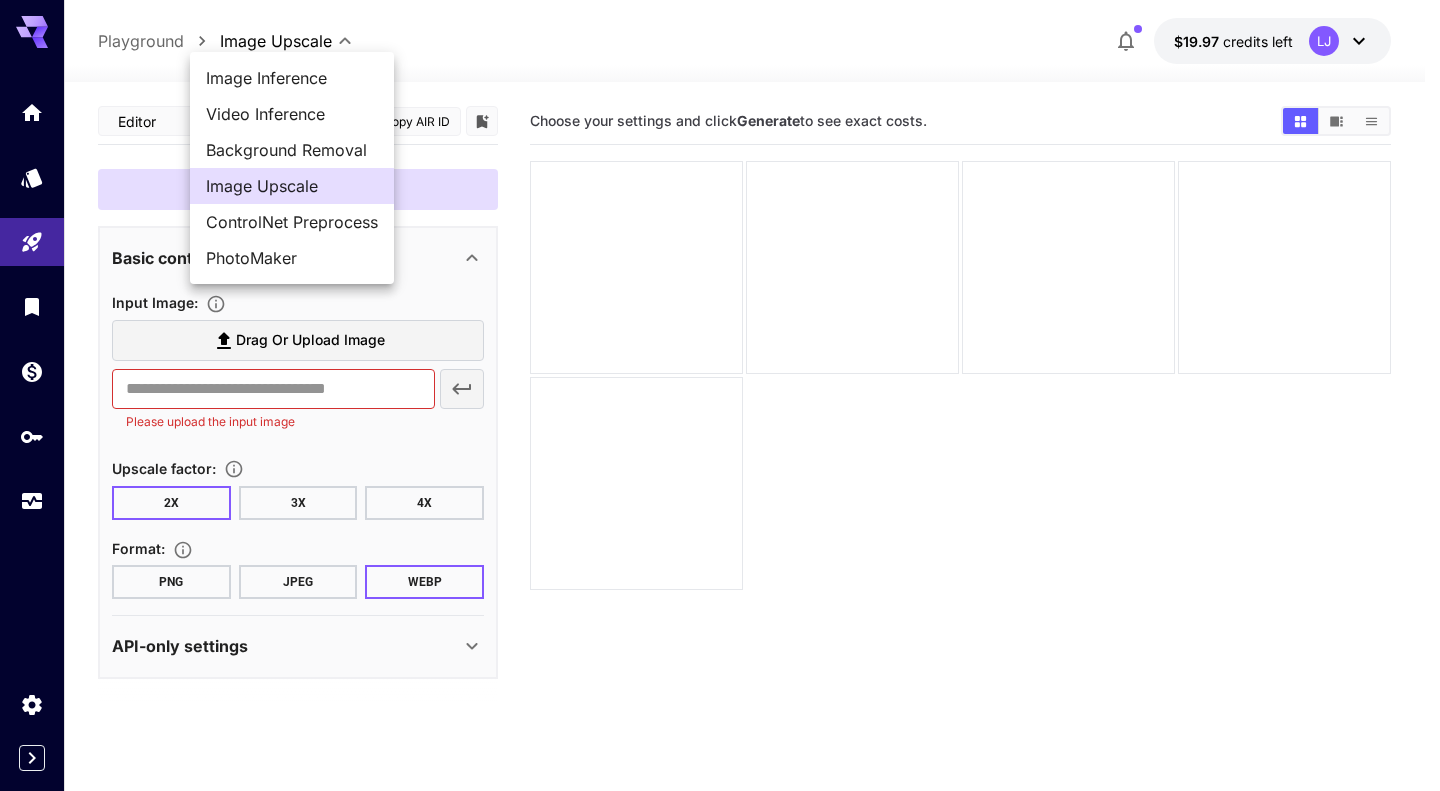 click on "Image Inference" at bounding box center [292, 78] 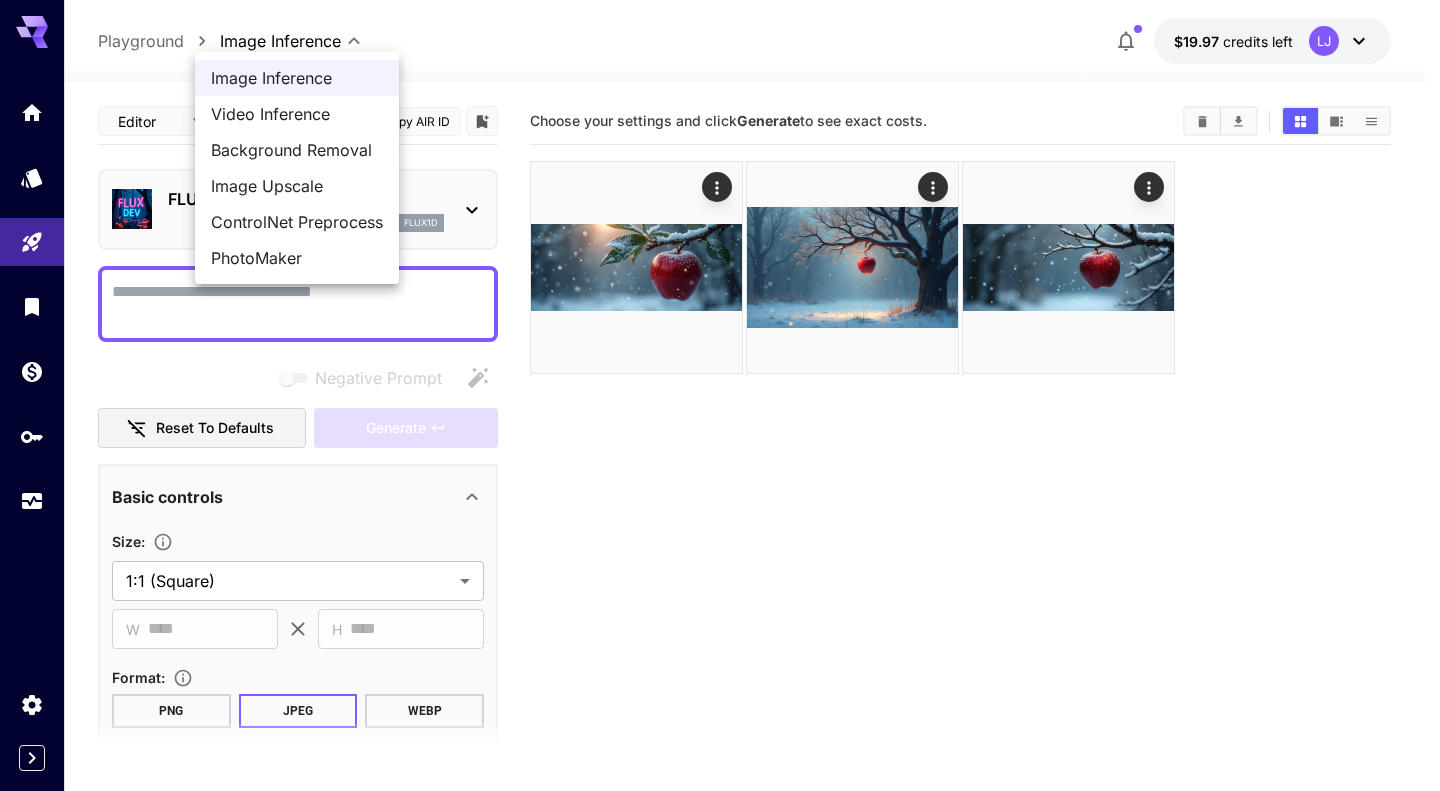click on "**********" at bounding box center (720, 474) 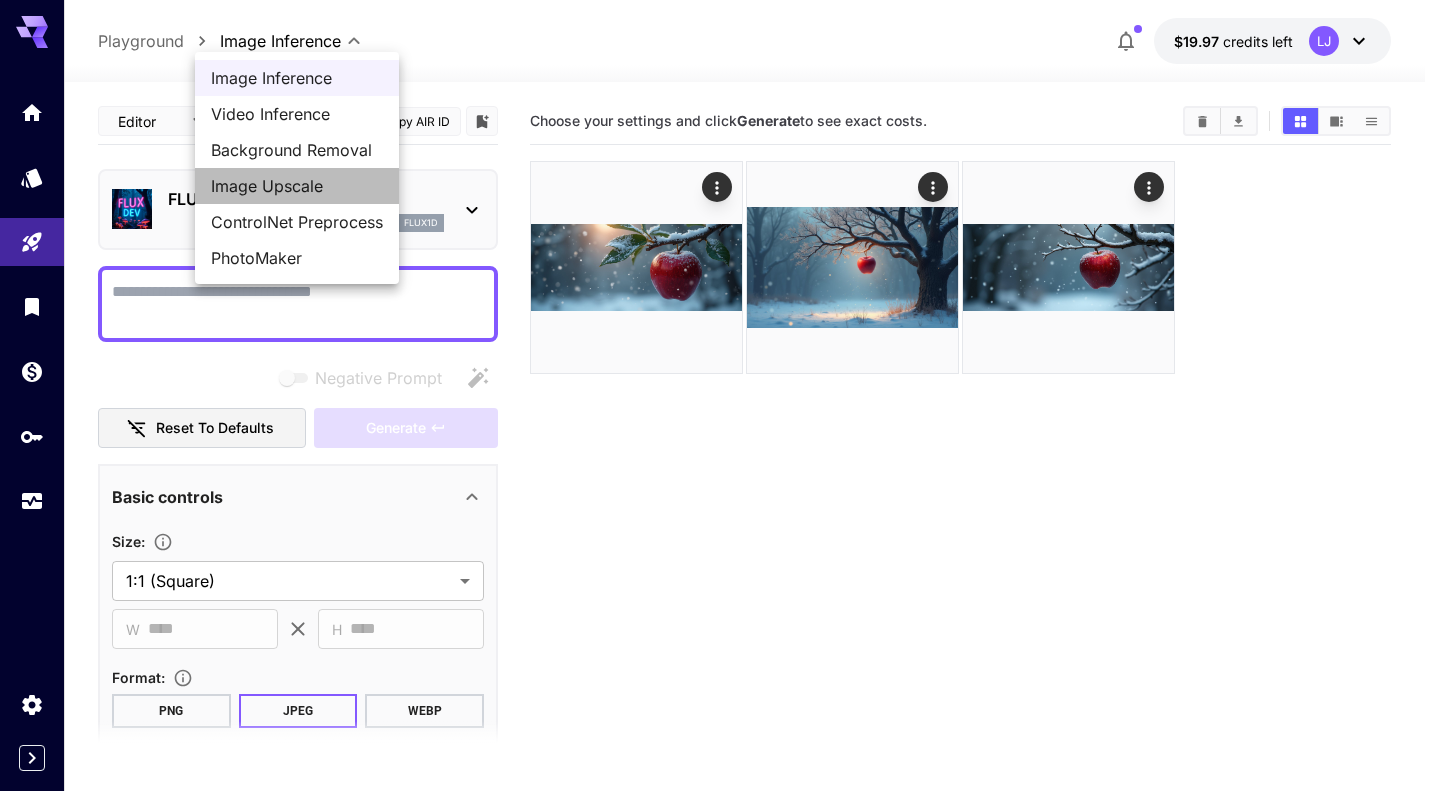click on "Image Upscale" at bounding box center [297, 186] 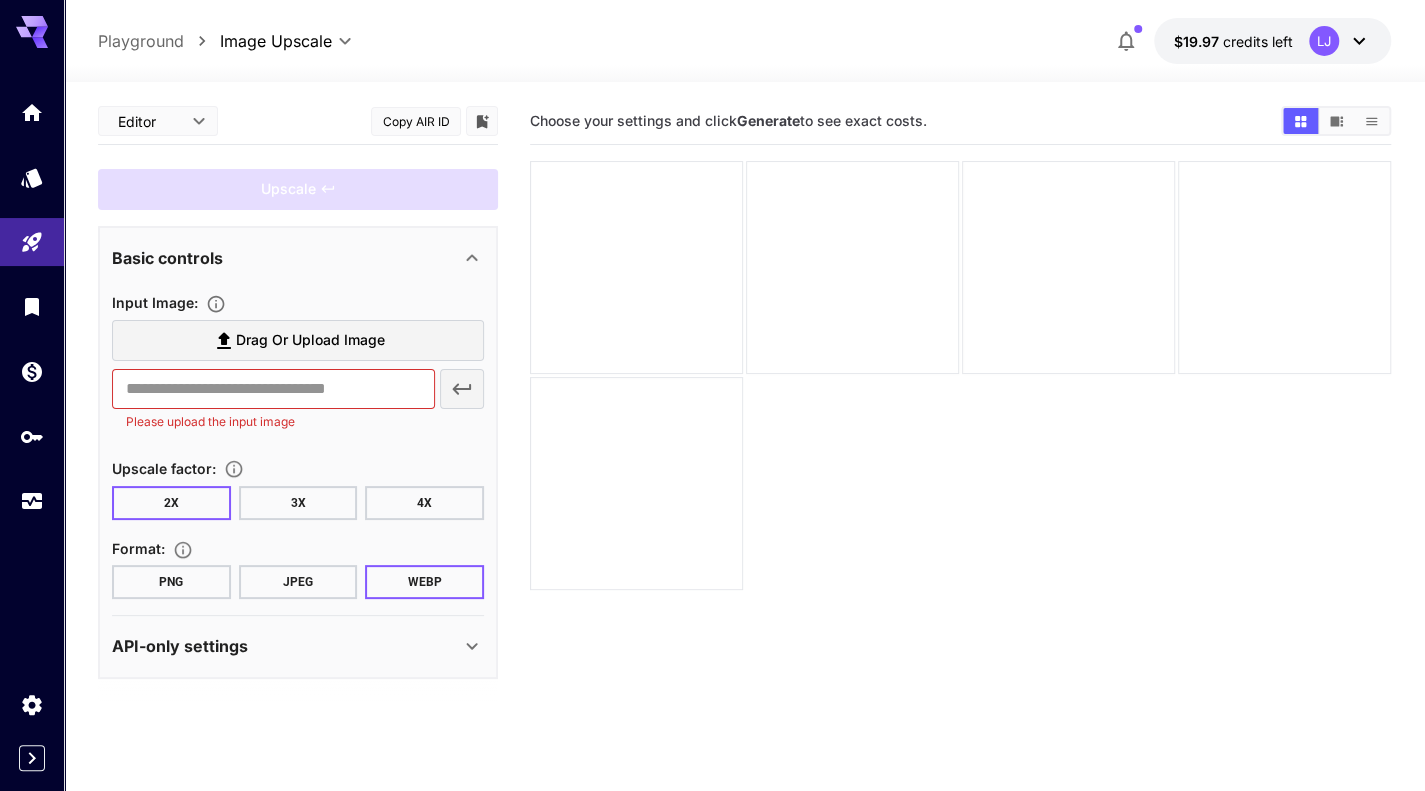 click on "Basic controls" at bounding box center (286, 258) 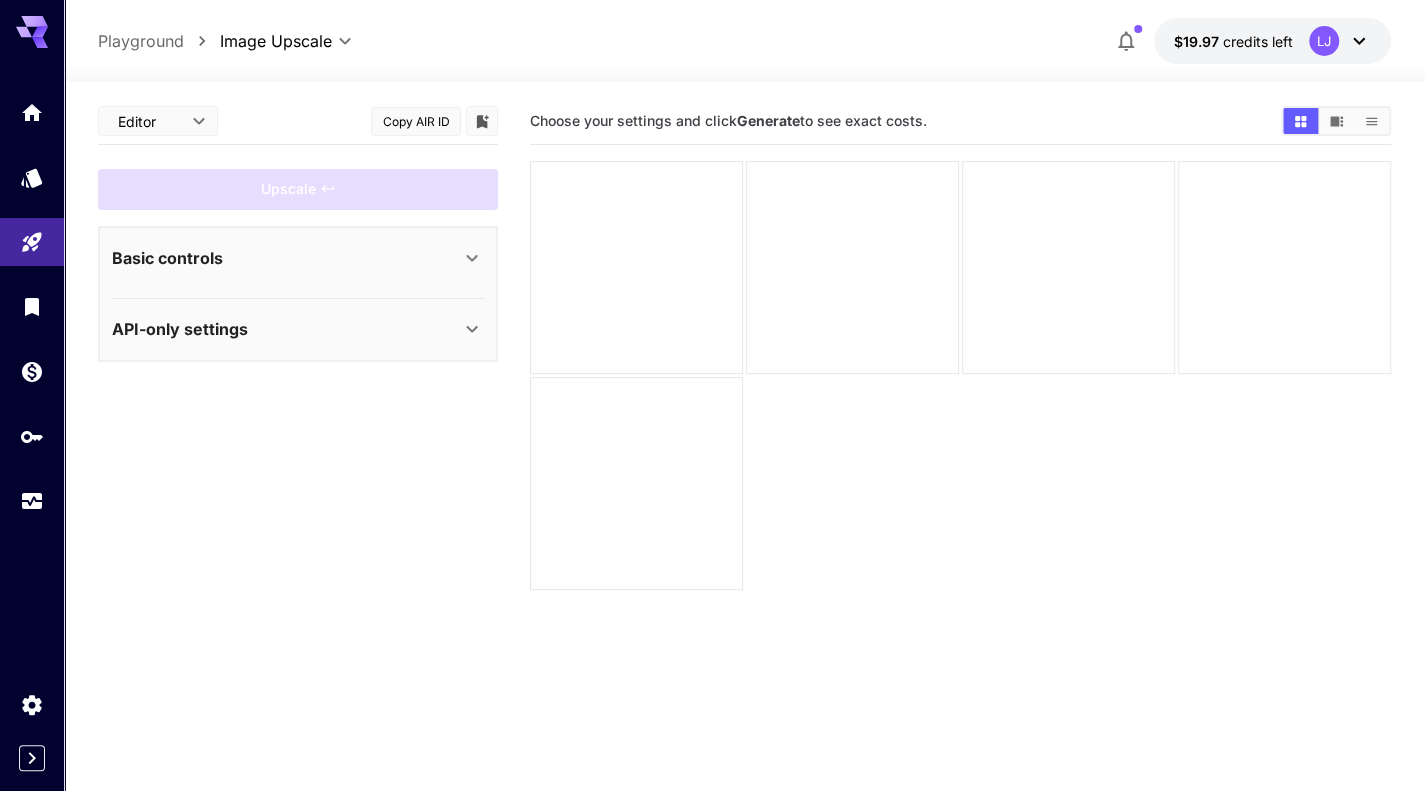 click on "Basic controls" at bounding box center (286, 258) 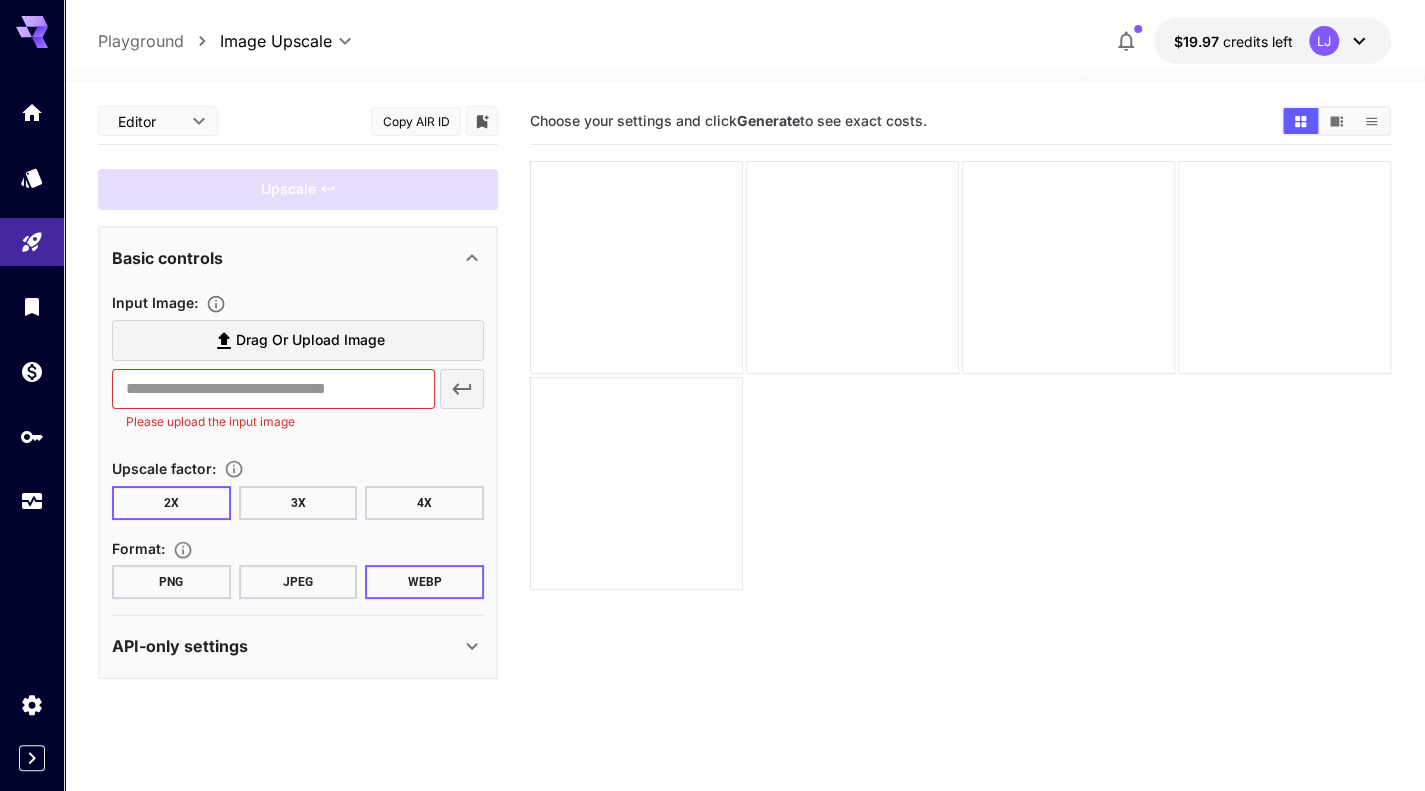 click on "Drag or upload image" at bounding box center (310, 340) 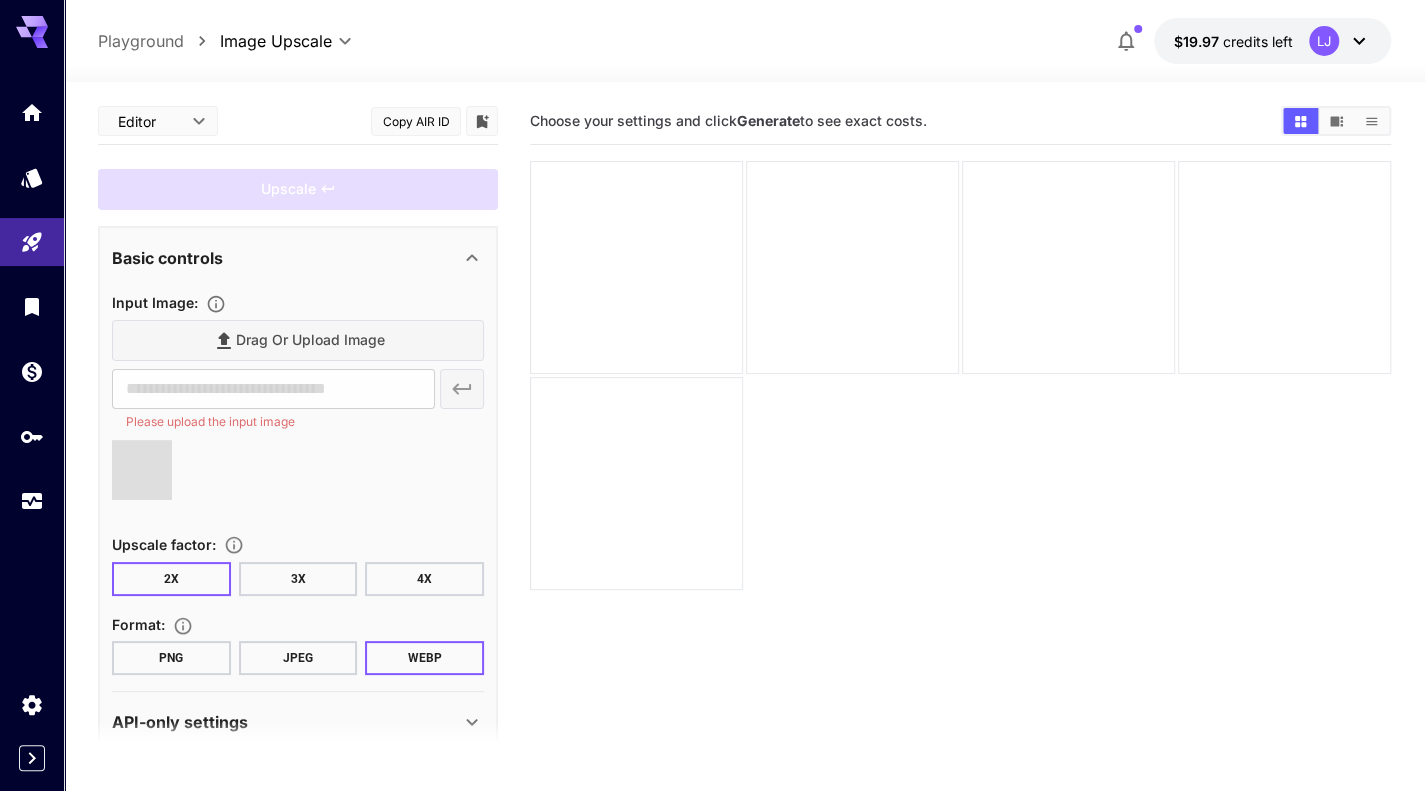 type on "**********" 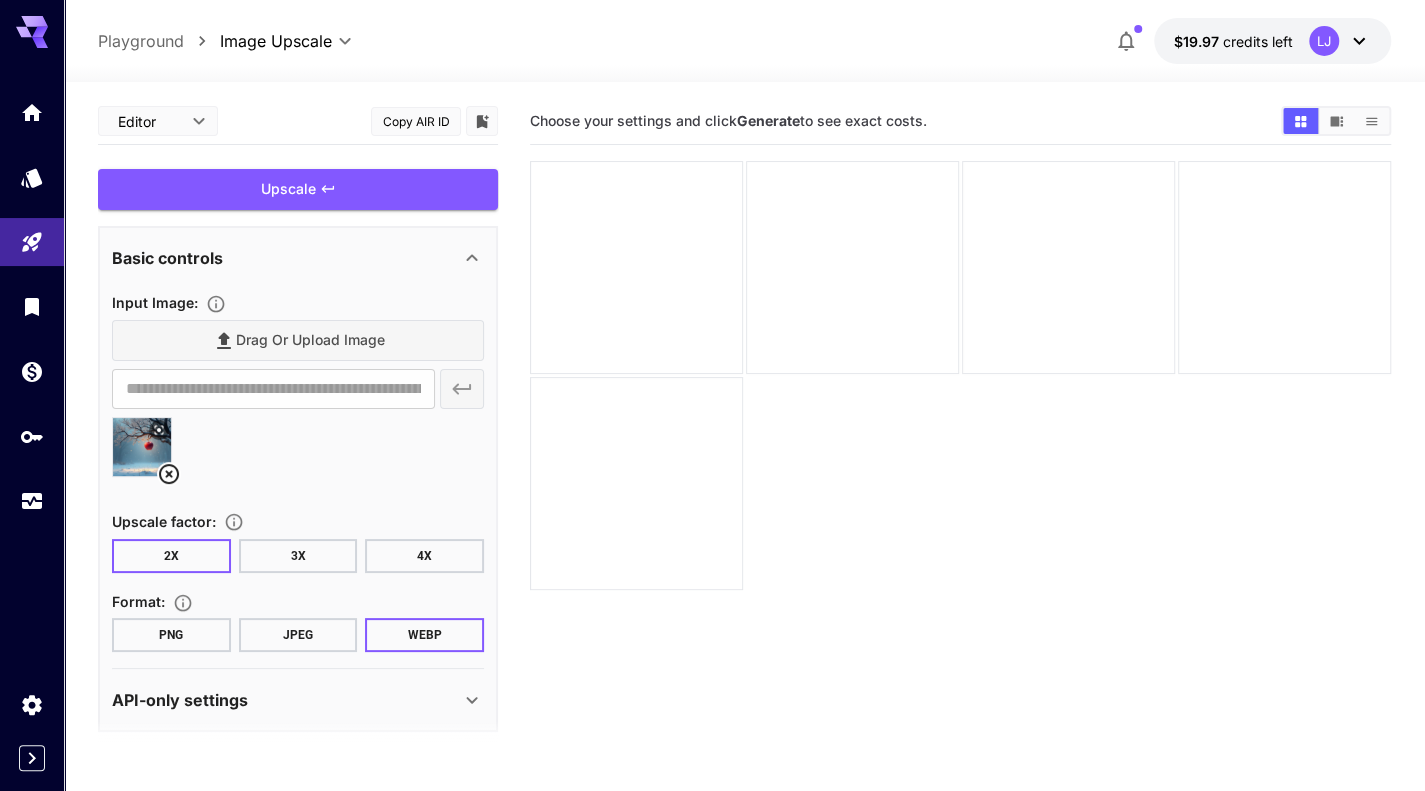 click 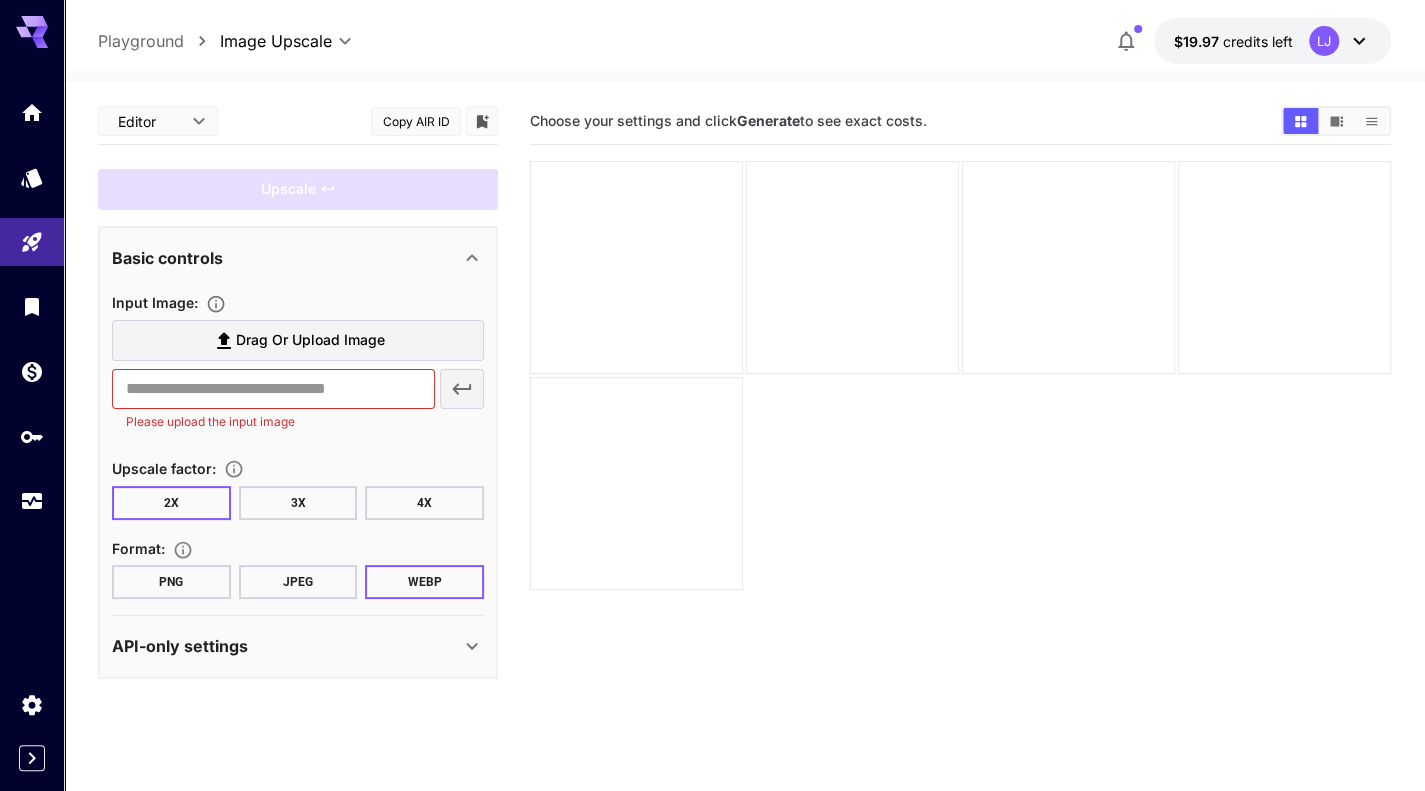 click on "Drag or upload image" at bounding box center (310, 340) 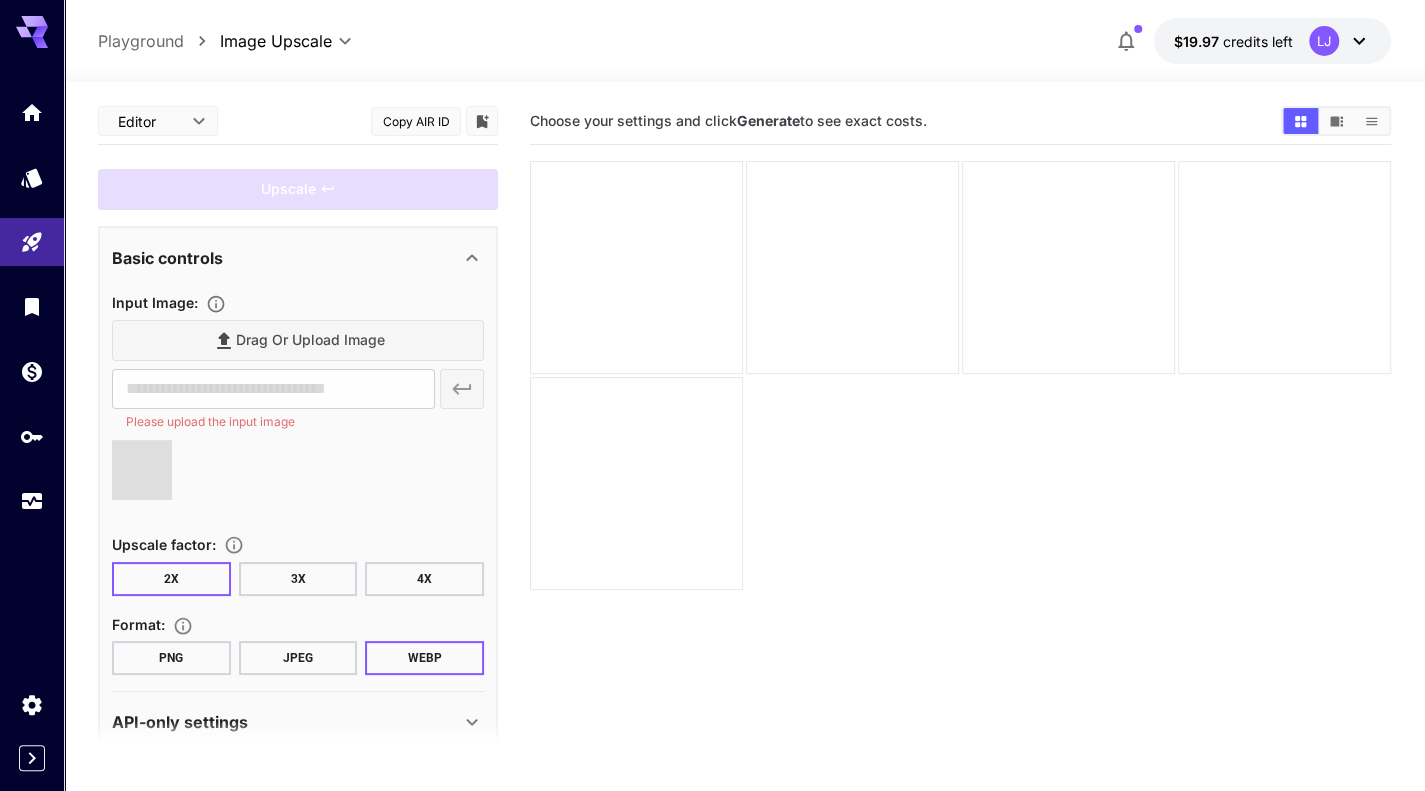 type on "**********" 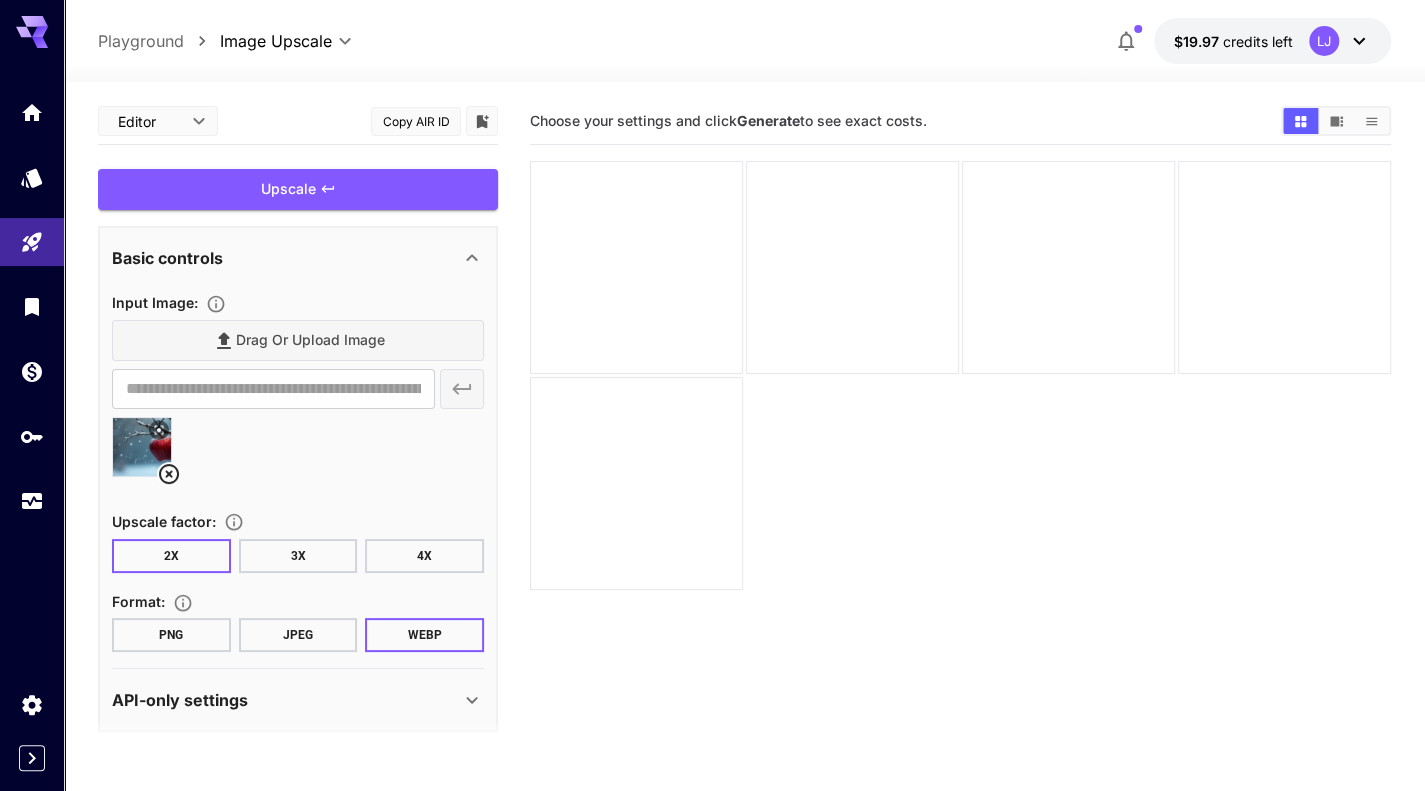 click on "4X" at bounding box center (424, 556) 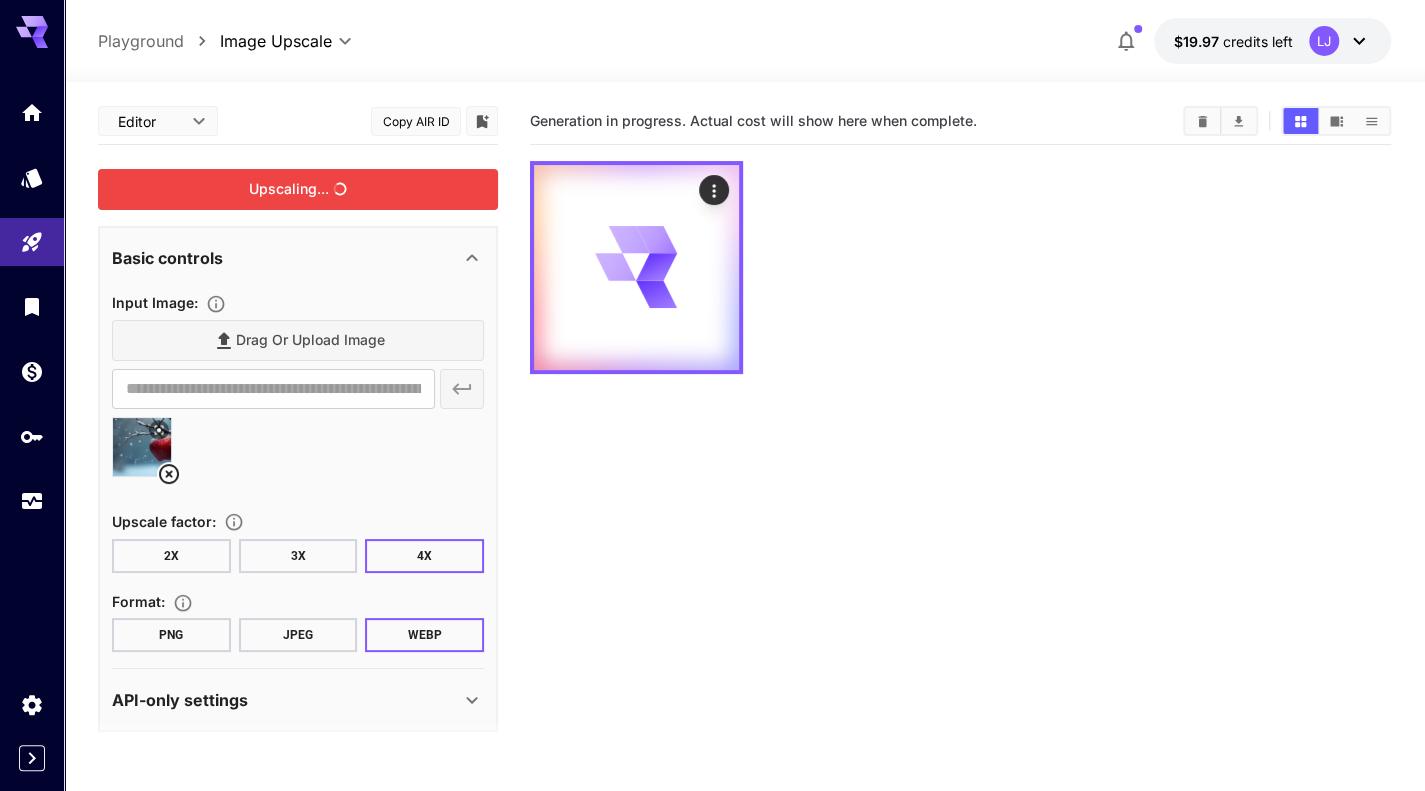 click on "Upscaling..." at bounding box center [298, 189] 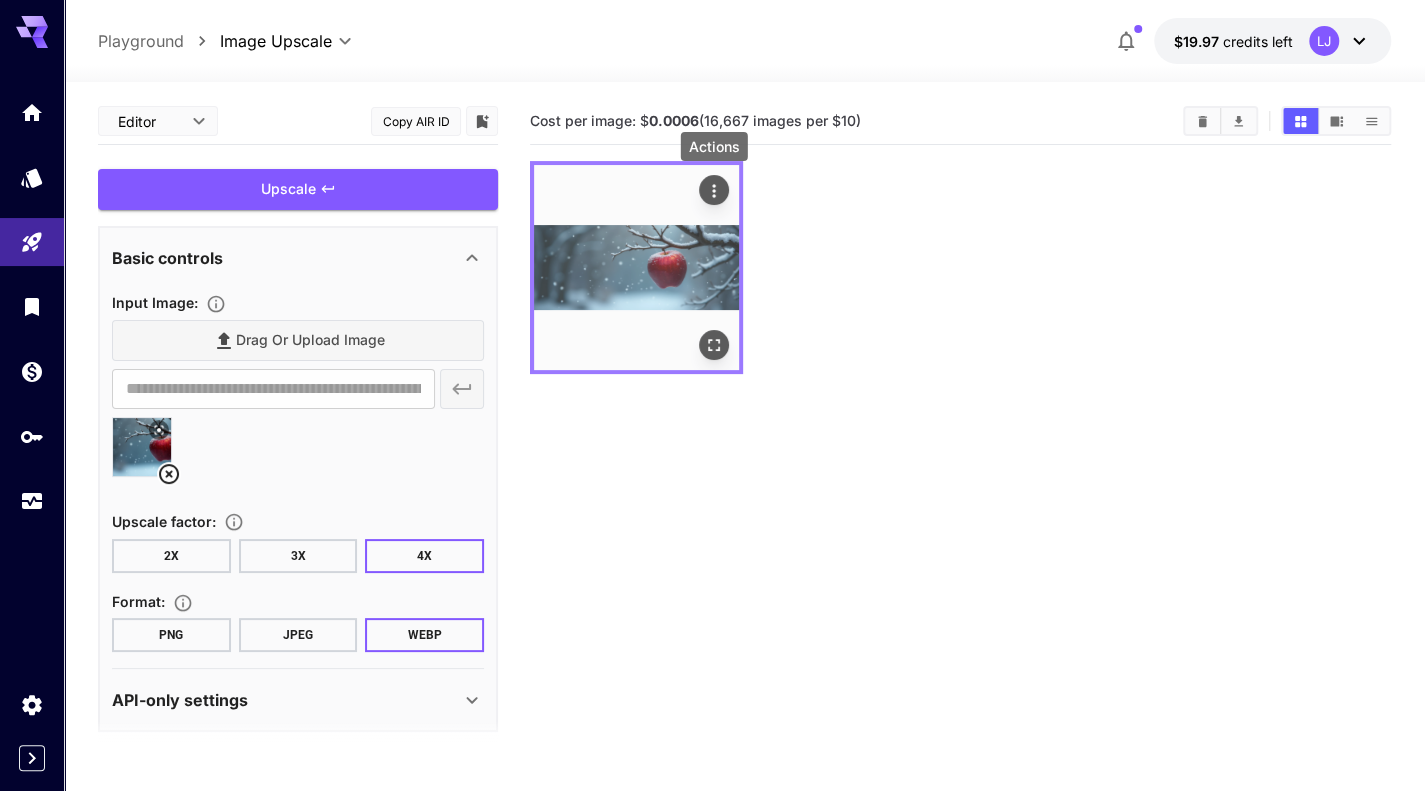 click at bounding box center [714, 190] 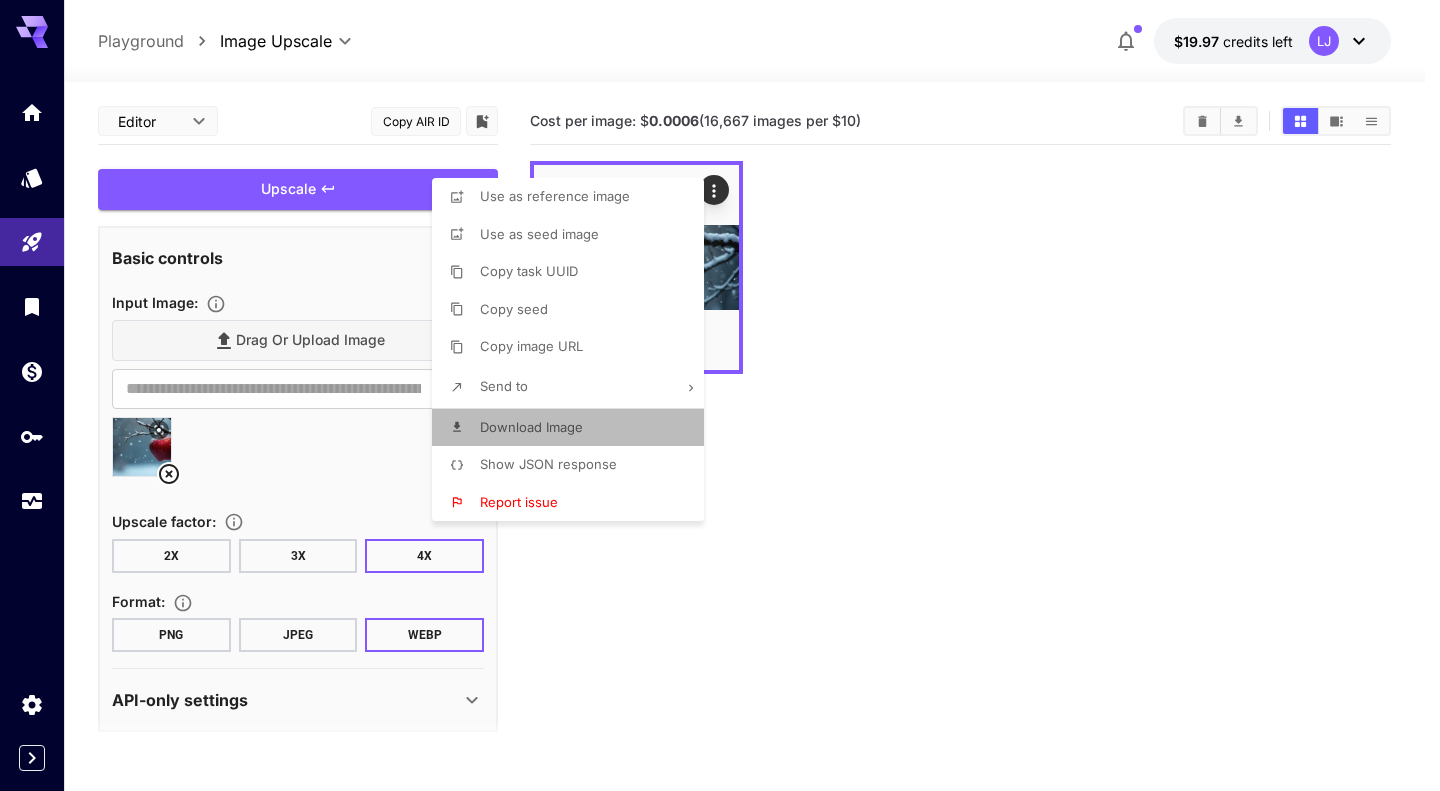 click on "Download Image" at bounding box center (531, 427) 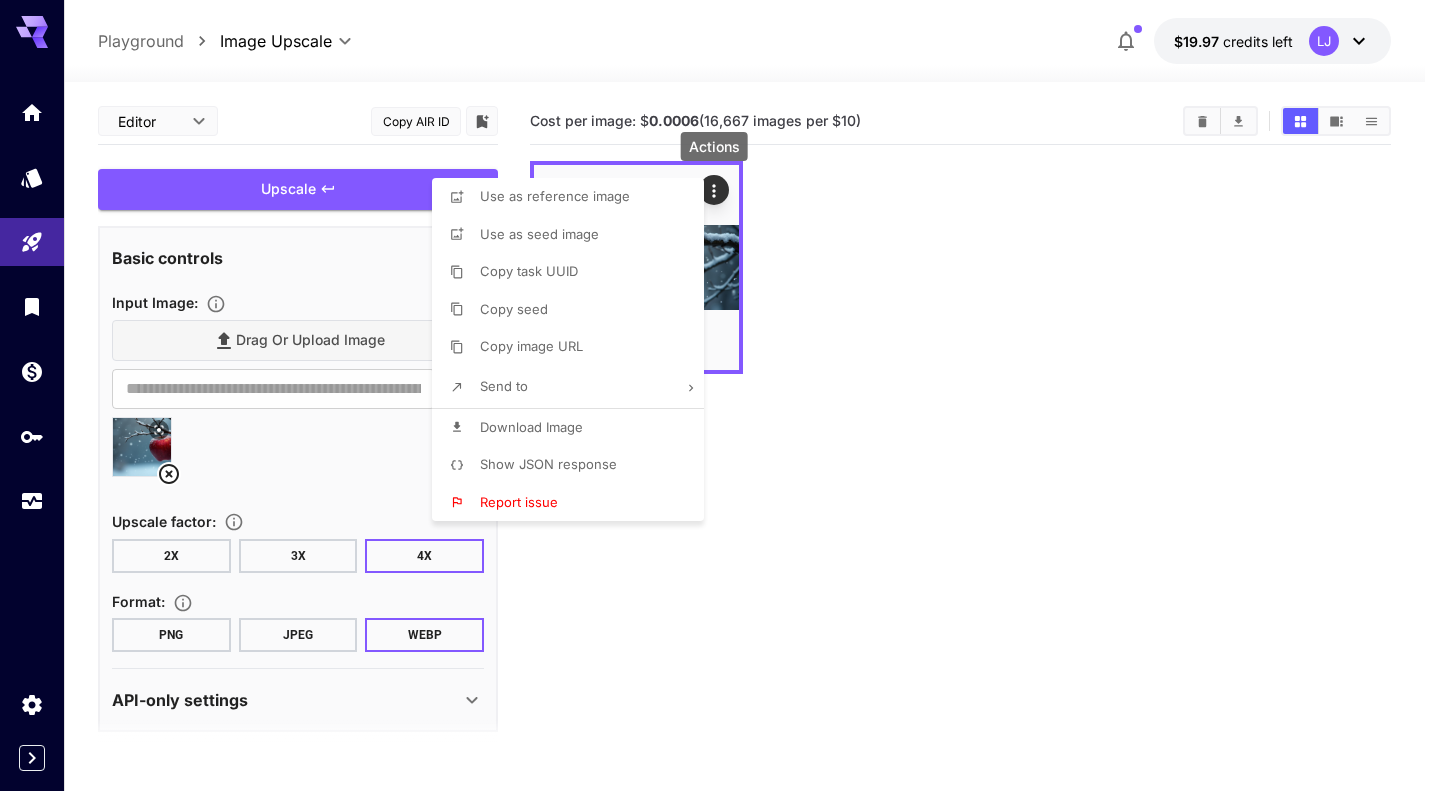 click at bounding box center [720, 395] 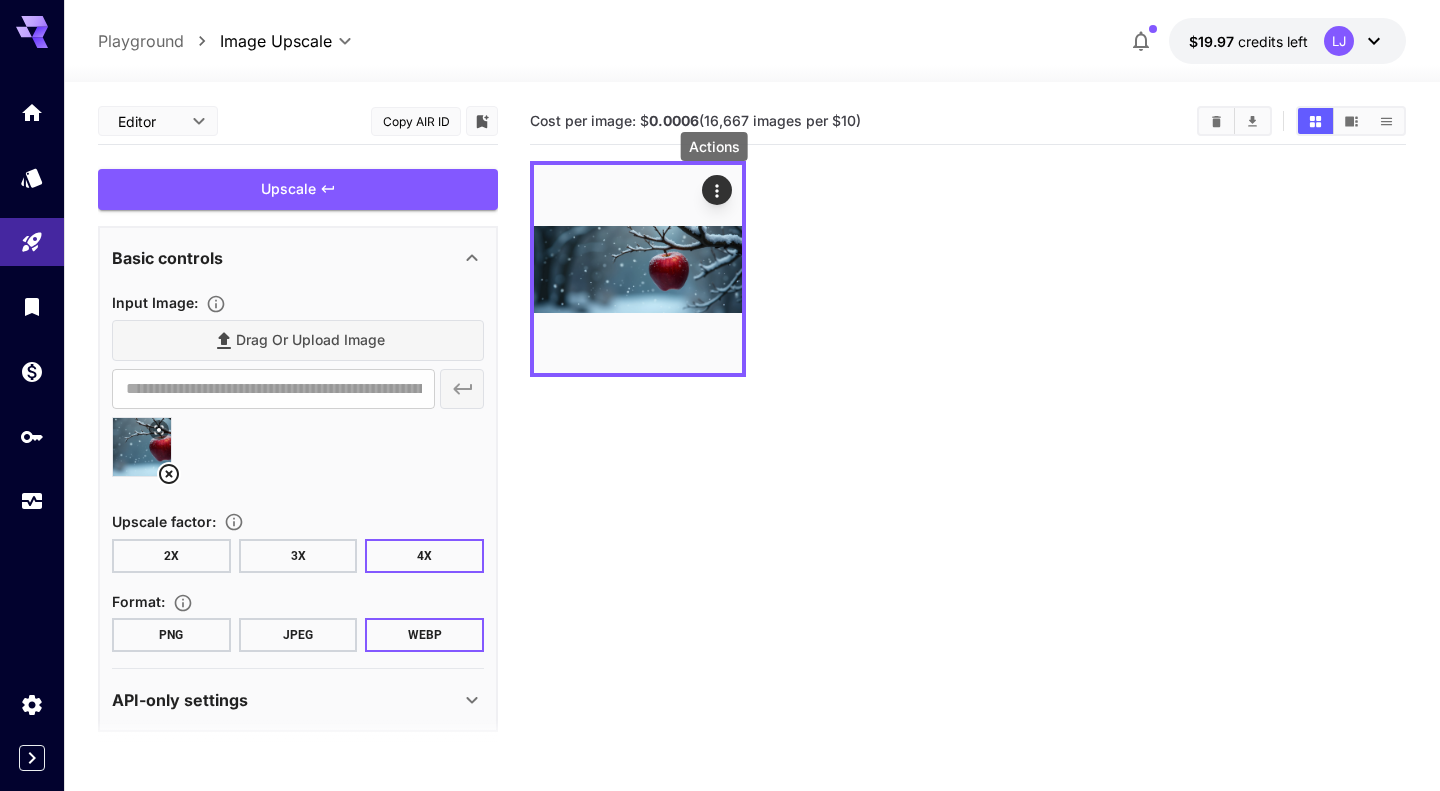 click at bounding box center (720, 395) 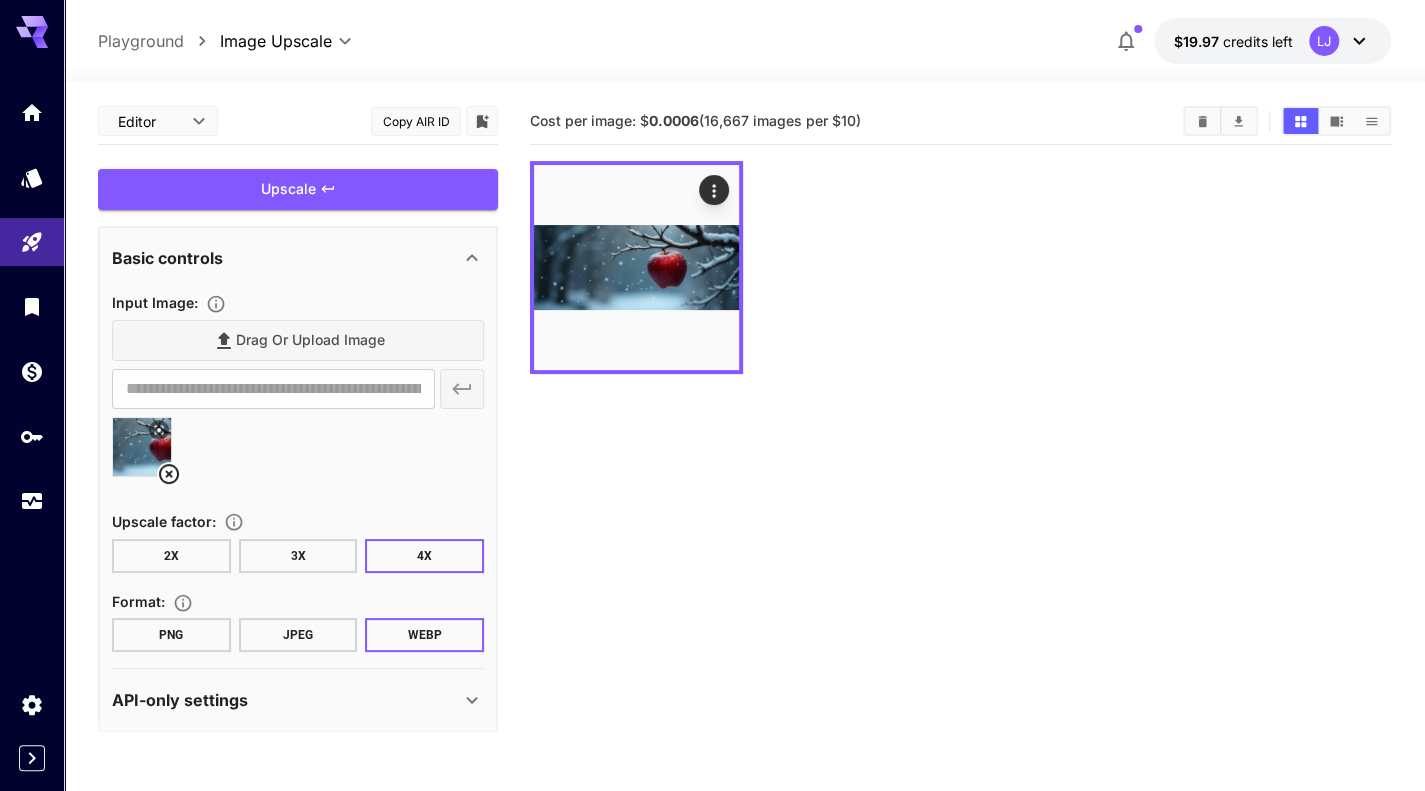 click 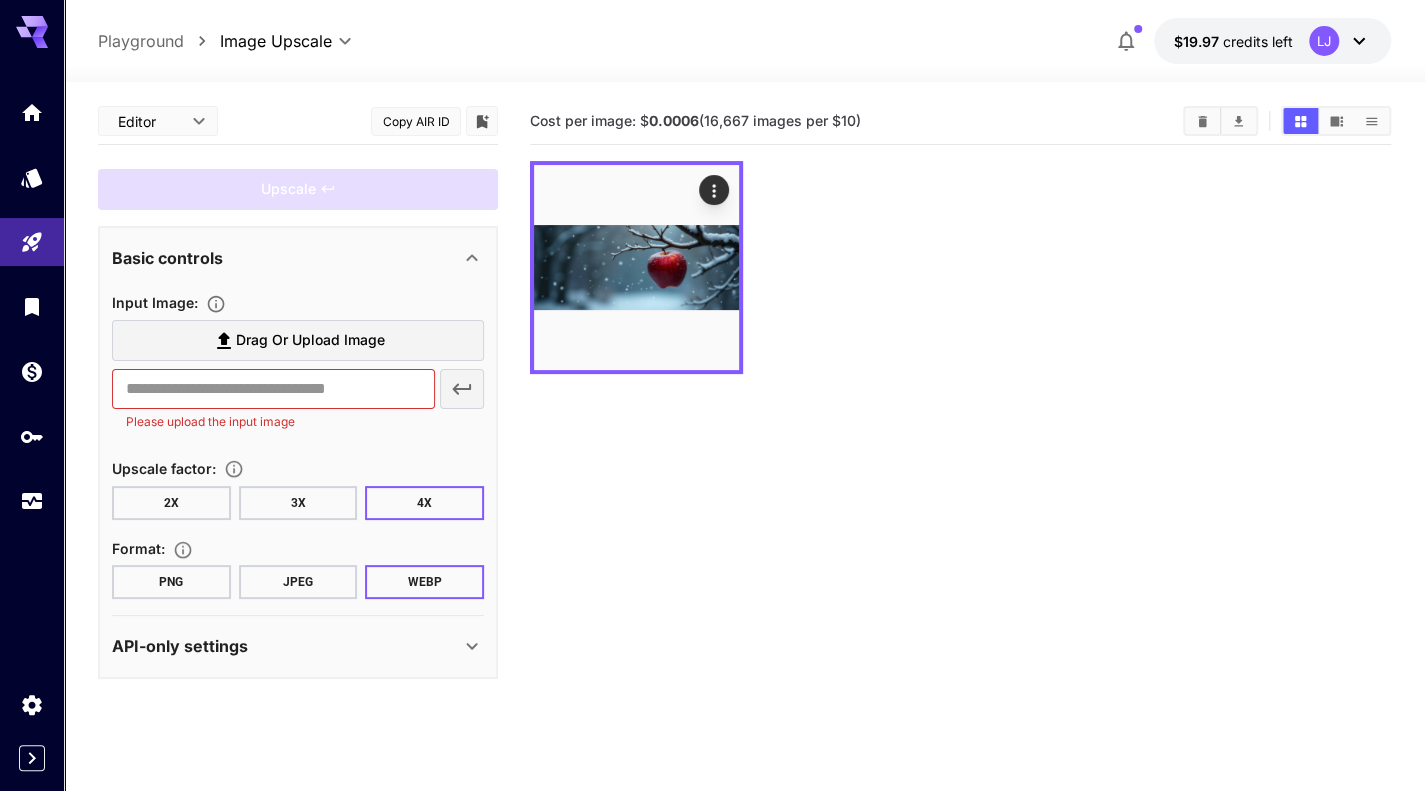 click on "Drag or upload image" at bounding box center (298, 340) 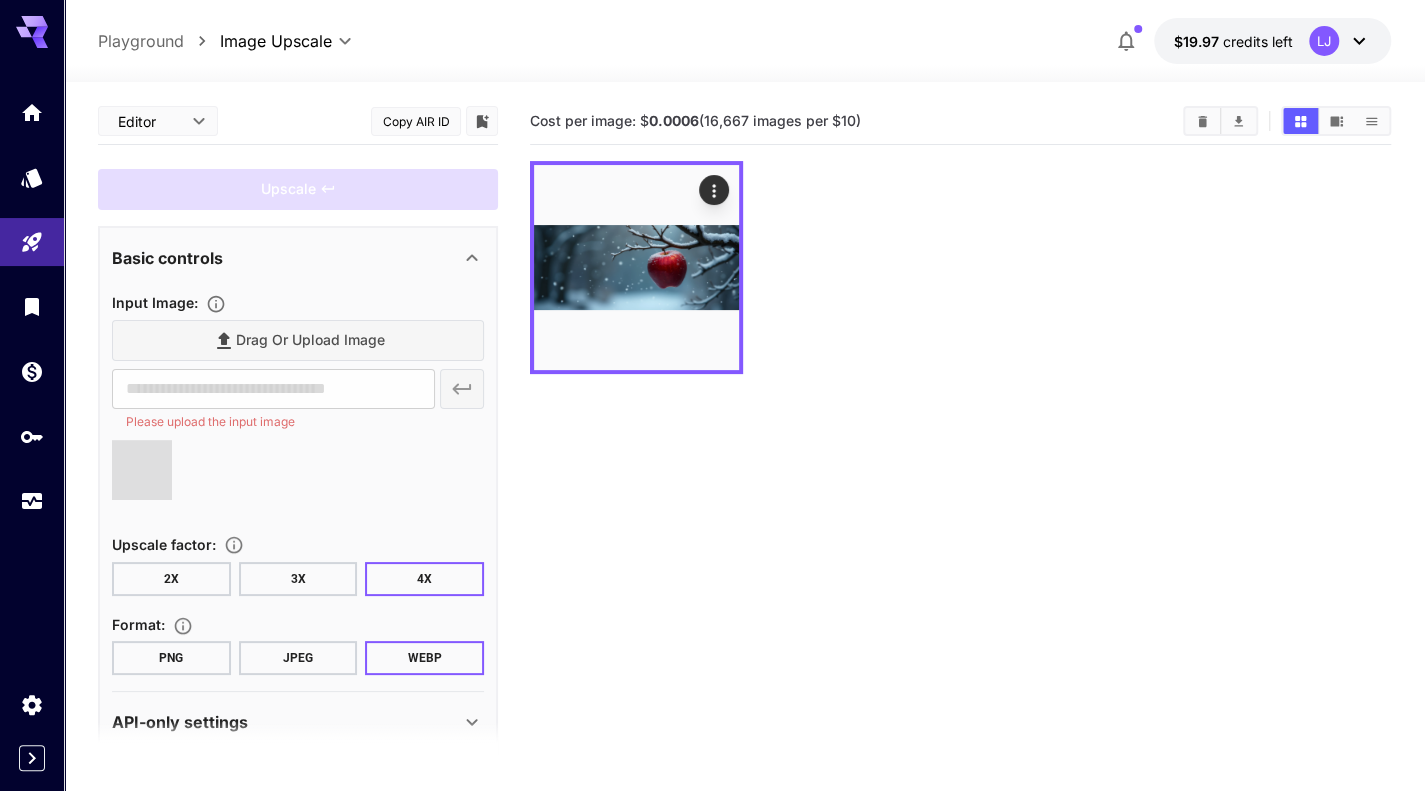 type on "**********" 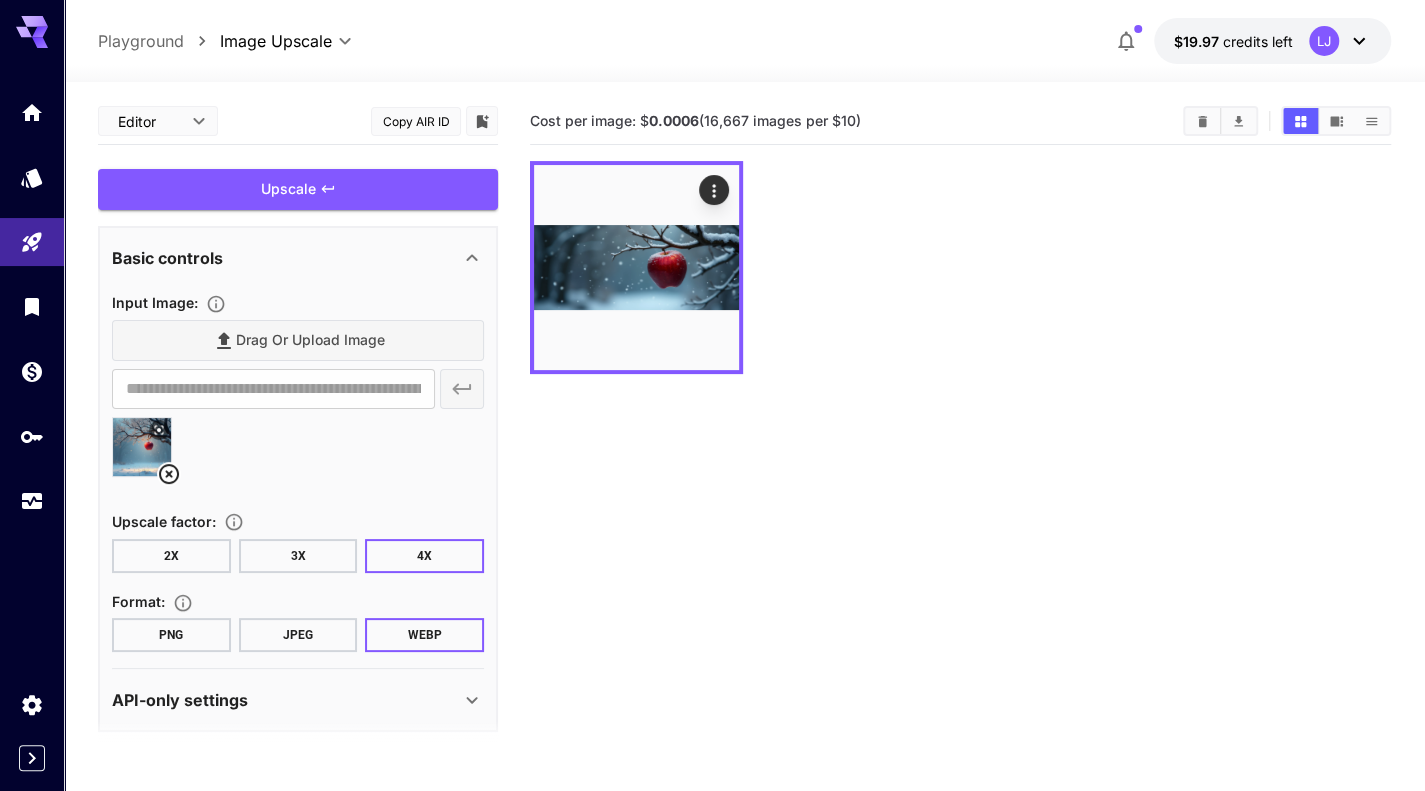 click on "Drag or upload image" at bounding box center (298, 340) 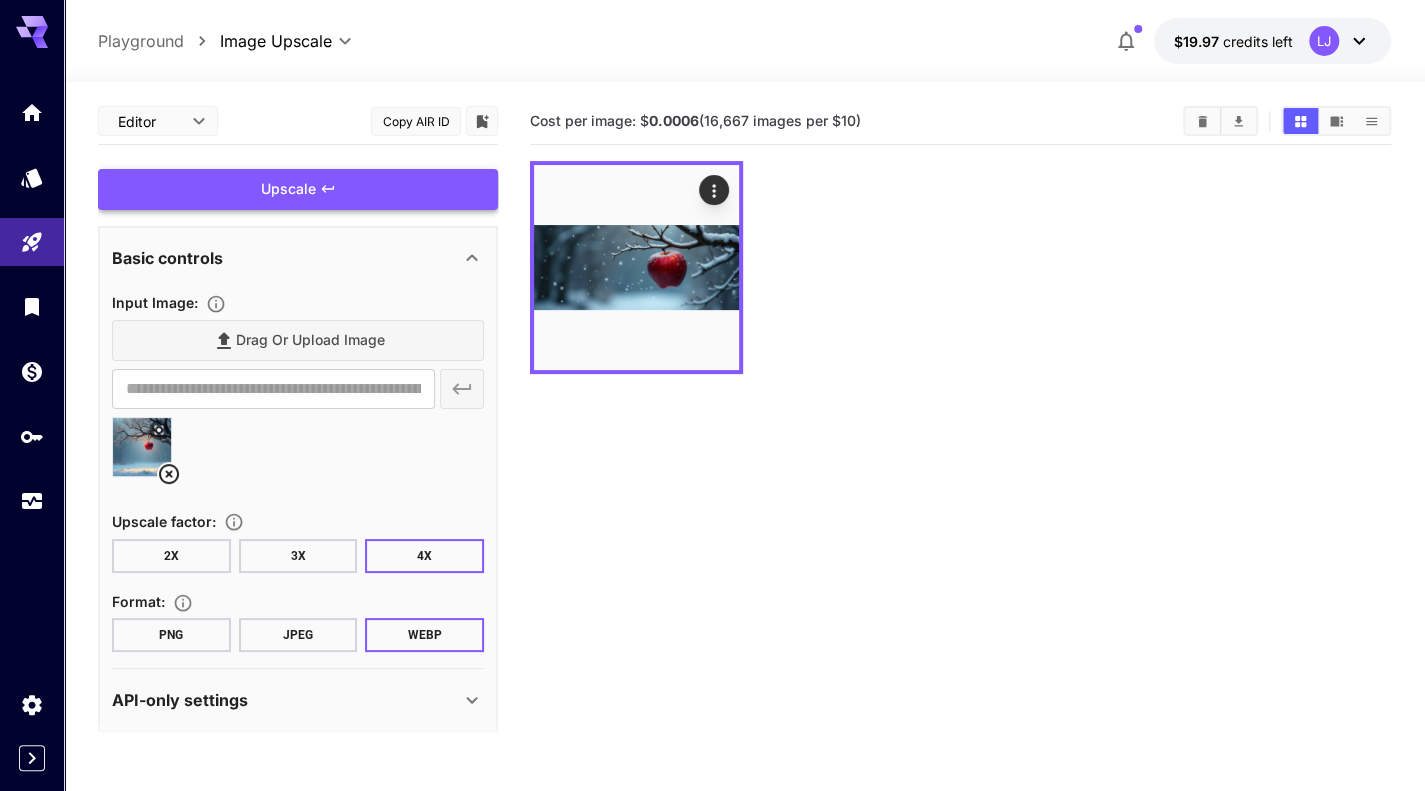 click on "Upscale" at bounding box center (298, 189) 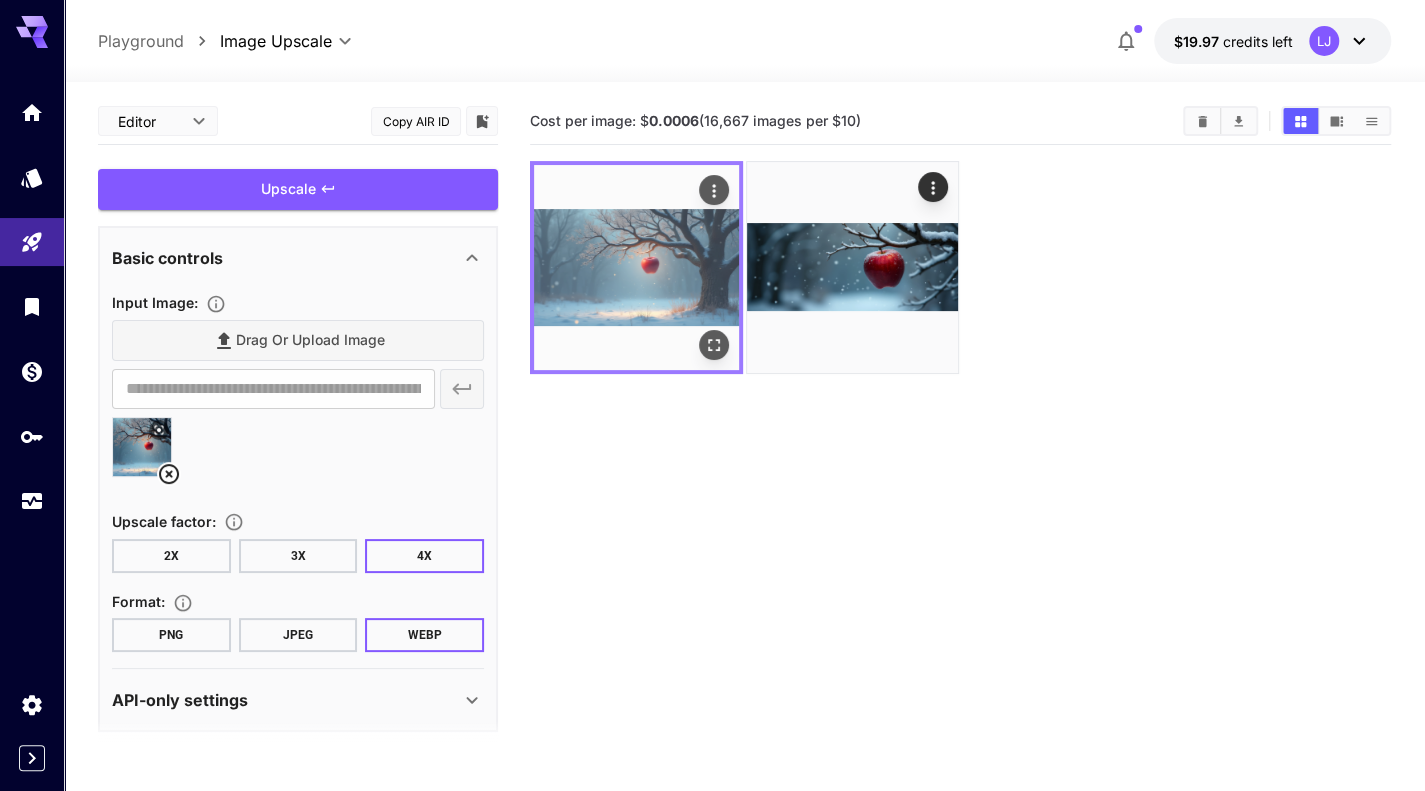 click at bounding box center [636, 267] 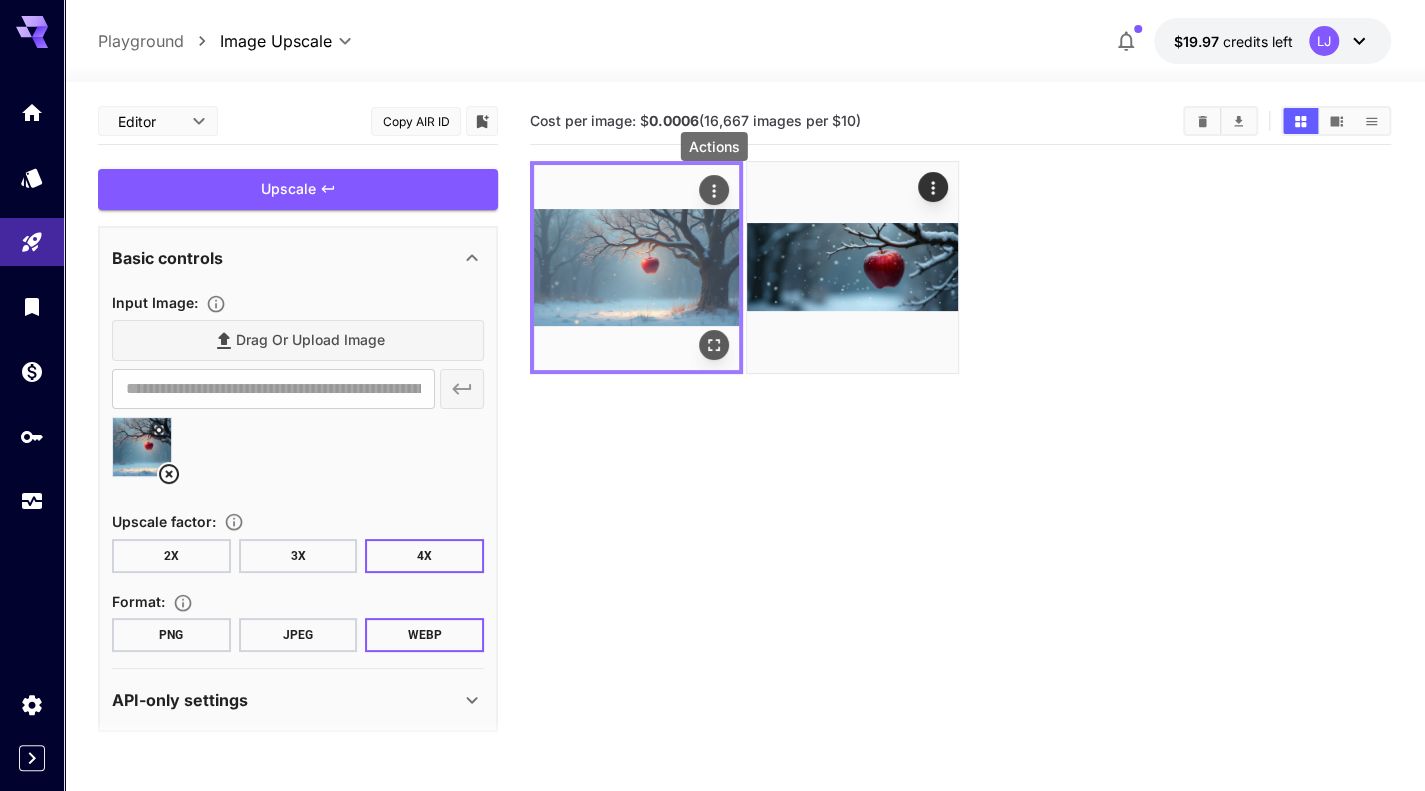 click 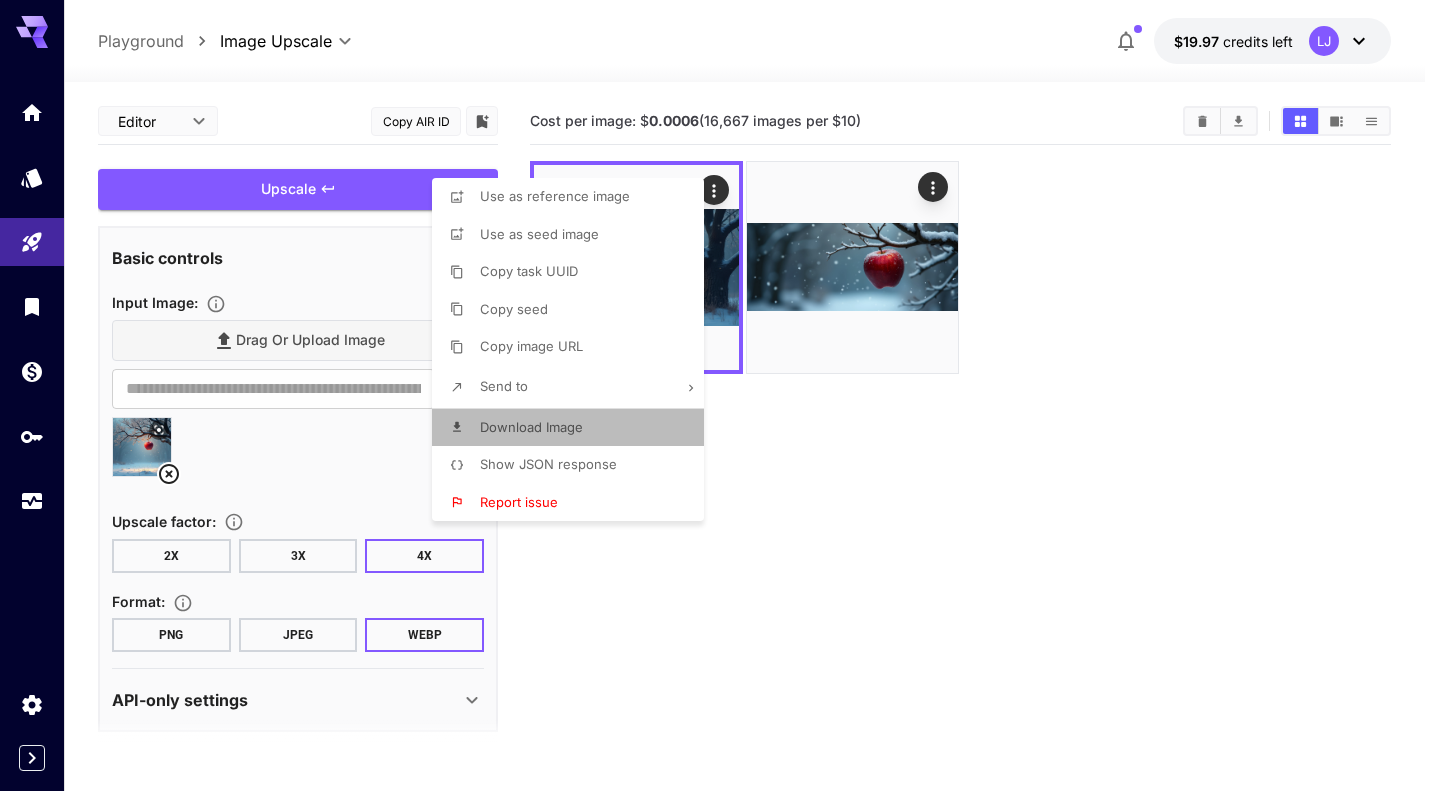 click on "Download Image" at bounding box center [531, 427] 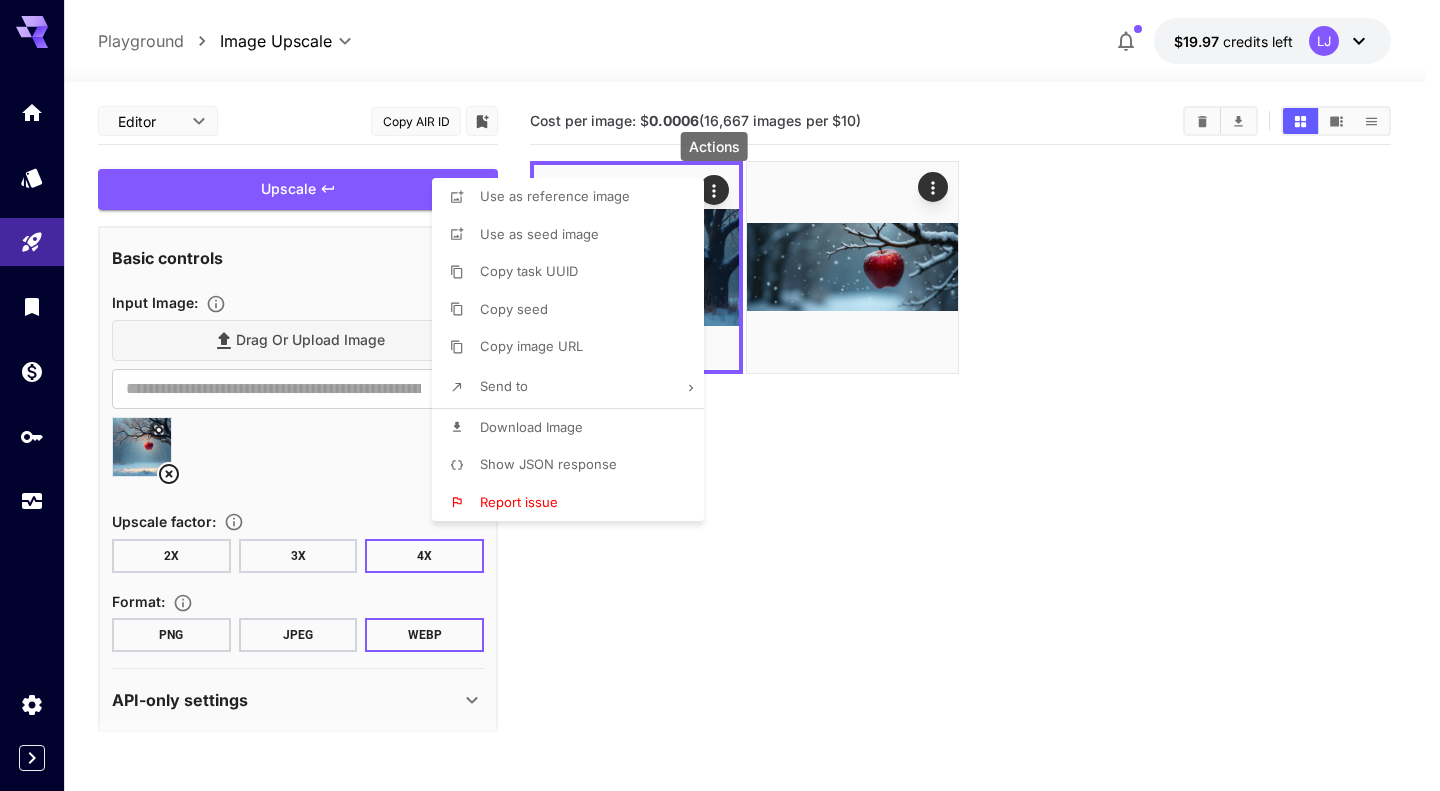 click at bounding box center [720, 395] 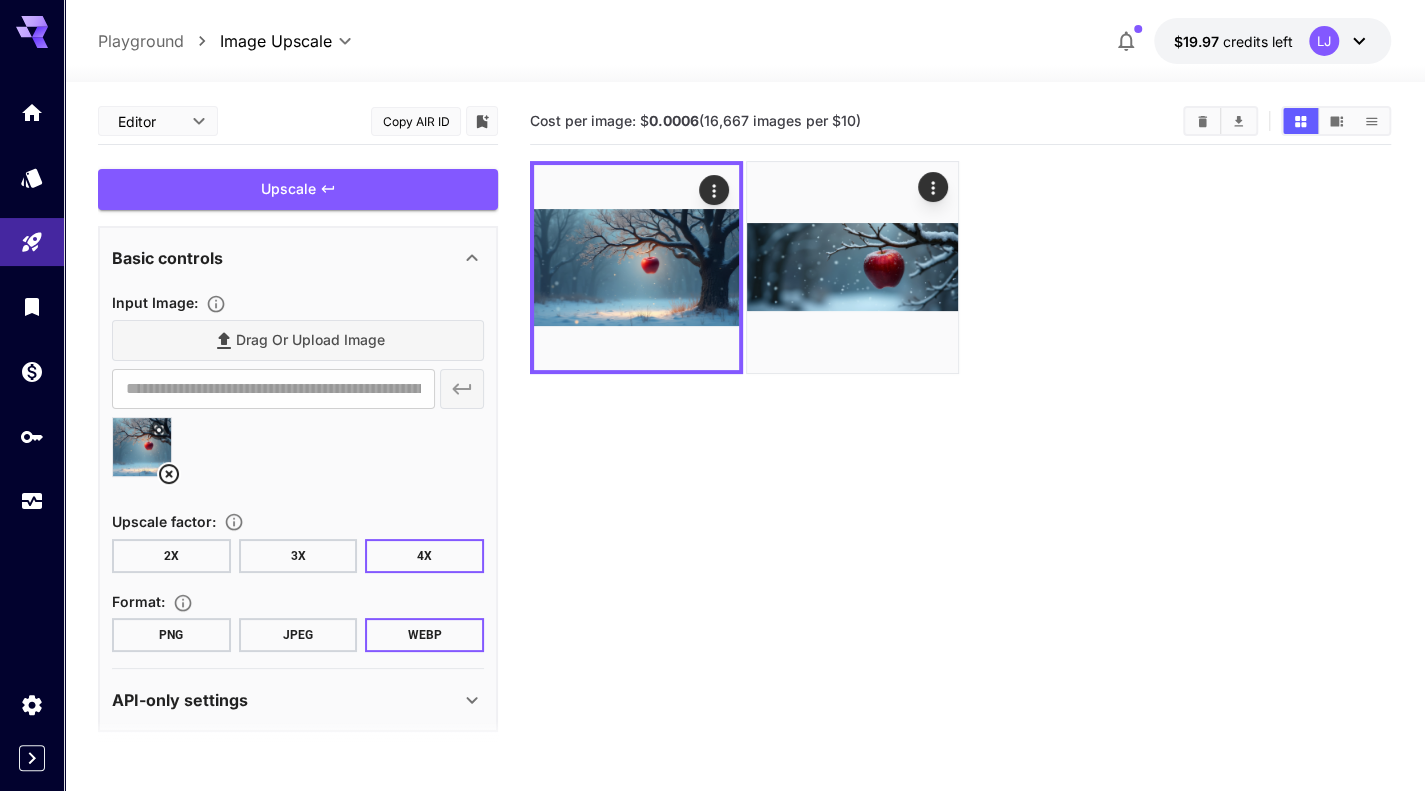 click on "Cost per image: $ 0.0006  (16,667 images per $10)" at bounding box center [960, 493] 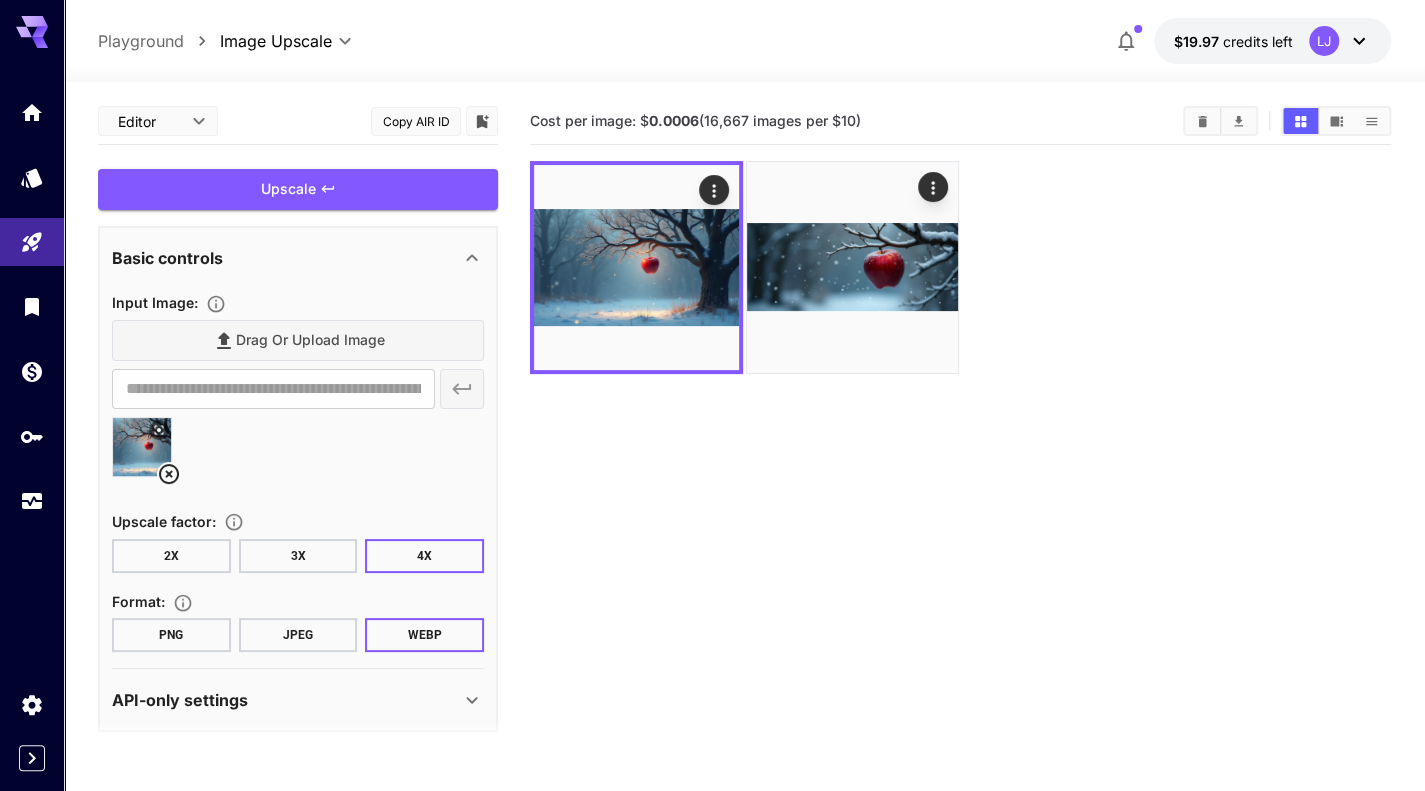 click on "Cost per image: $ 0.0006  (16,667 images per $10)" at bounding box center [960, 493] 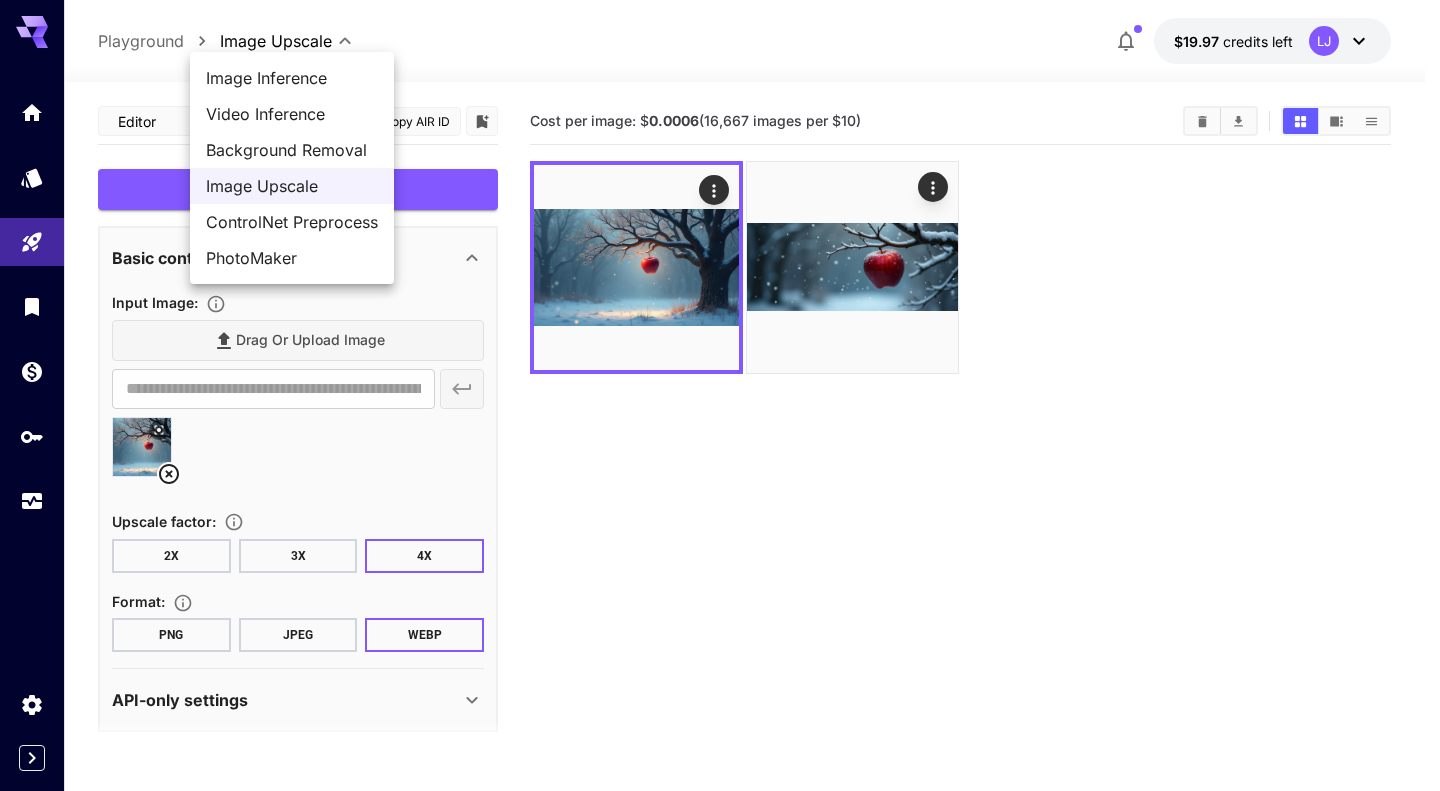 click on "**********" at bounding box center [720, 474] 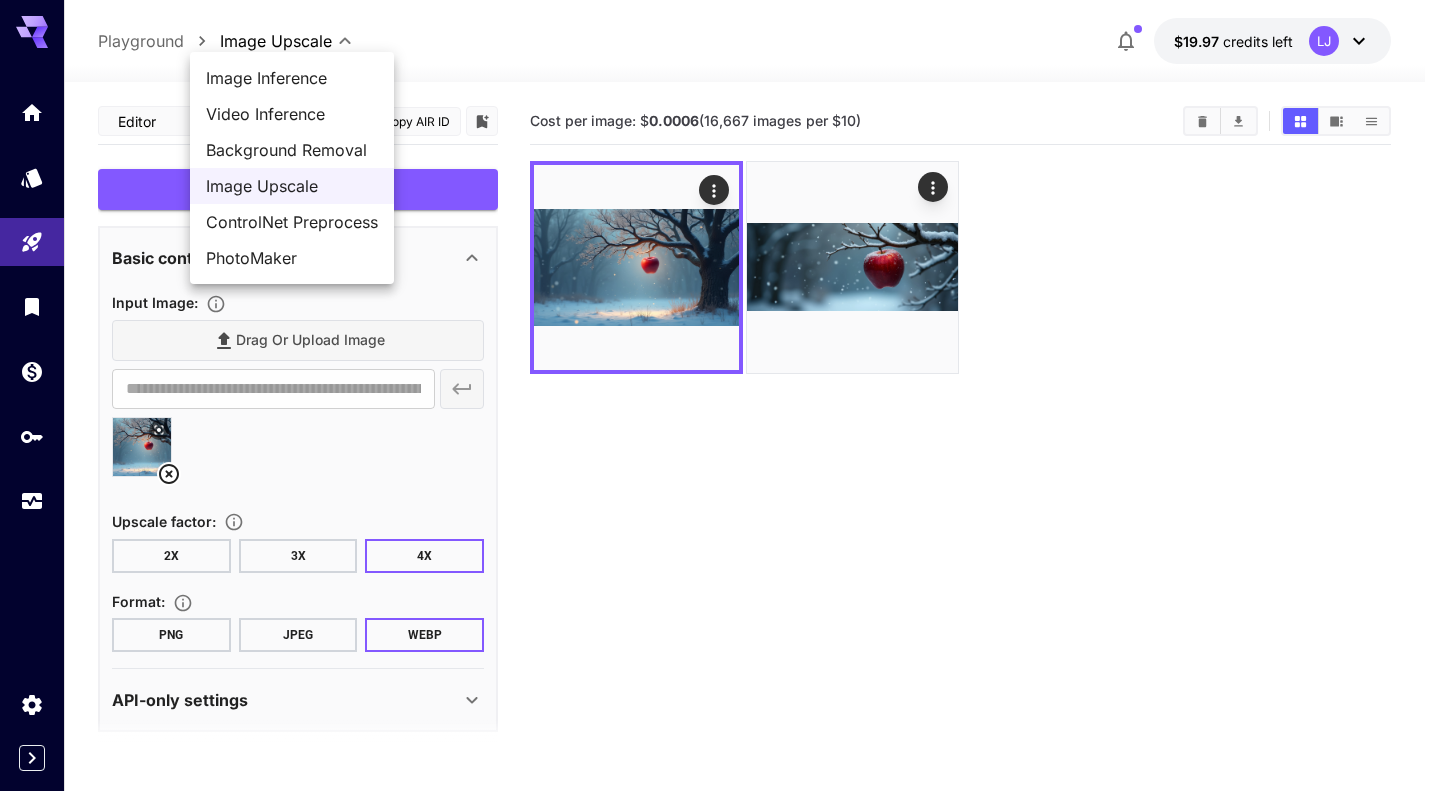 click on "Video Inference" at bounding box center (292, 114) 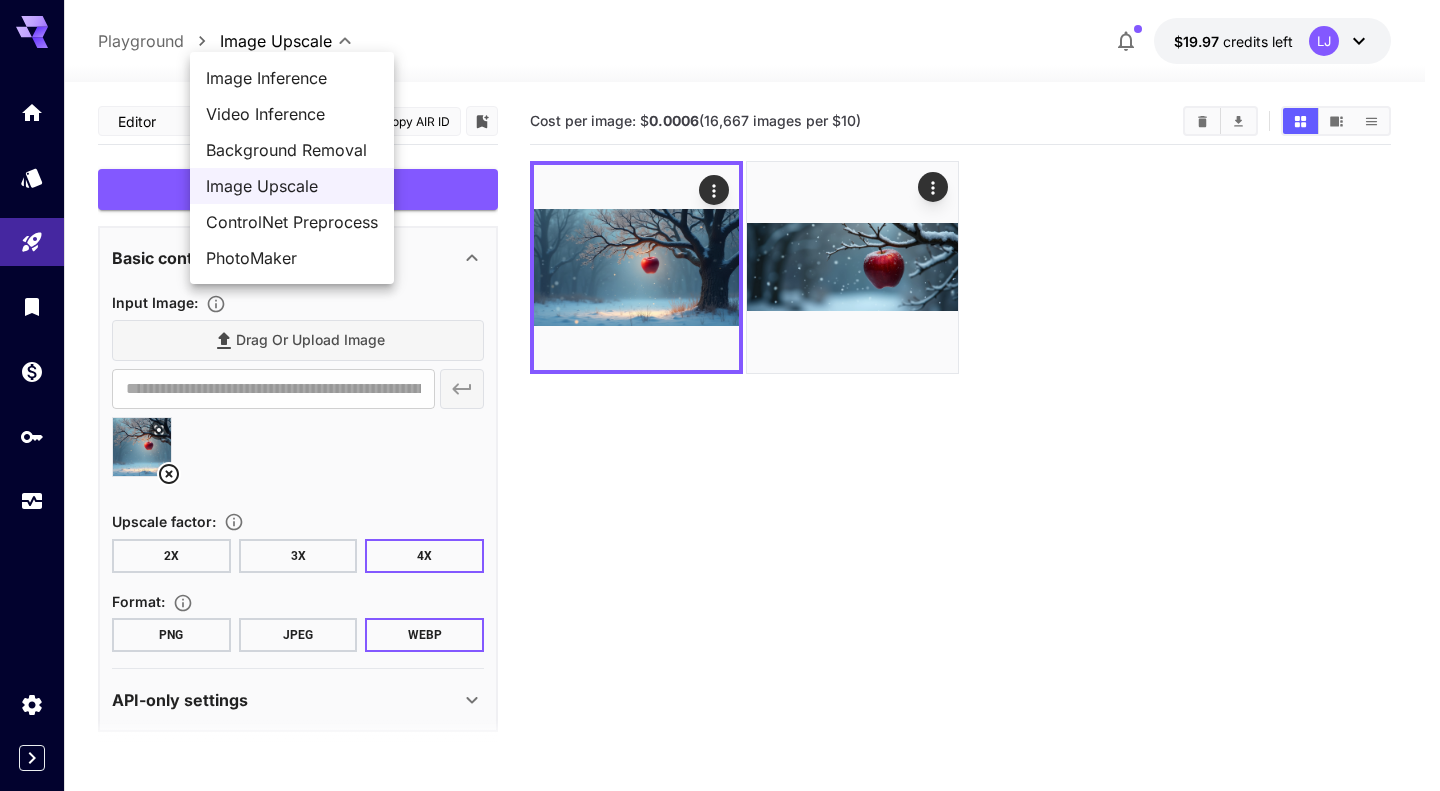 type on "**********" 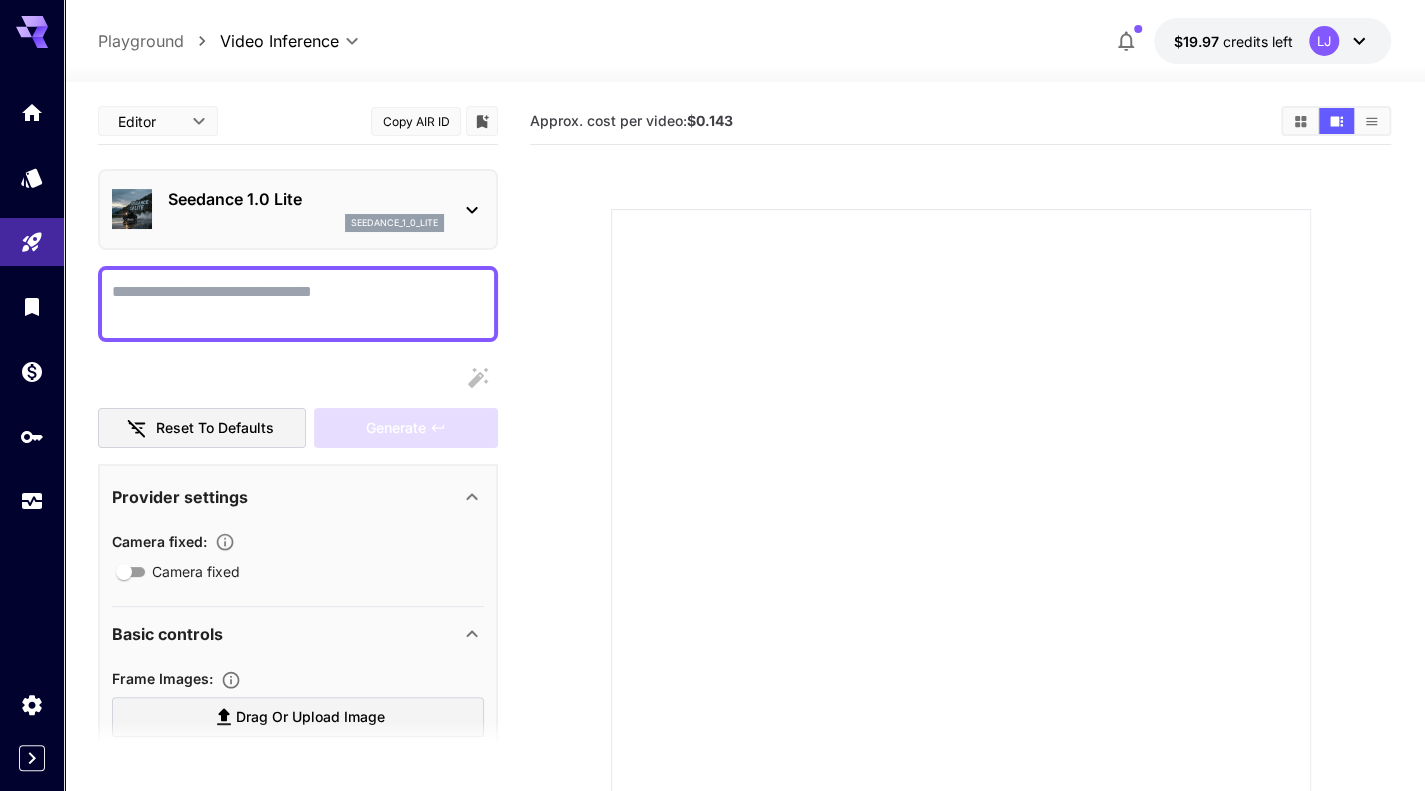 click 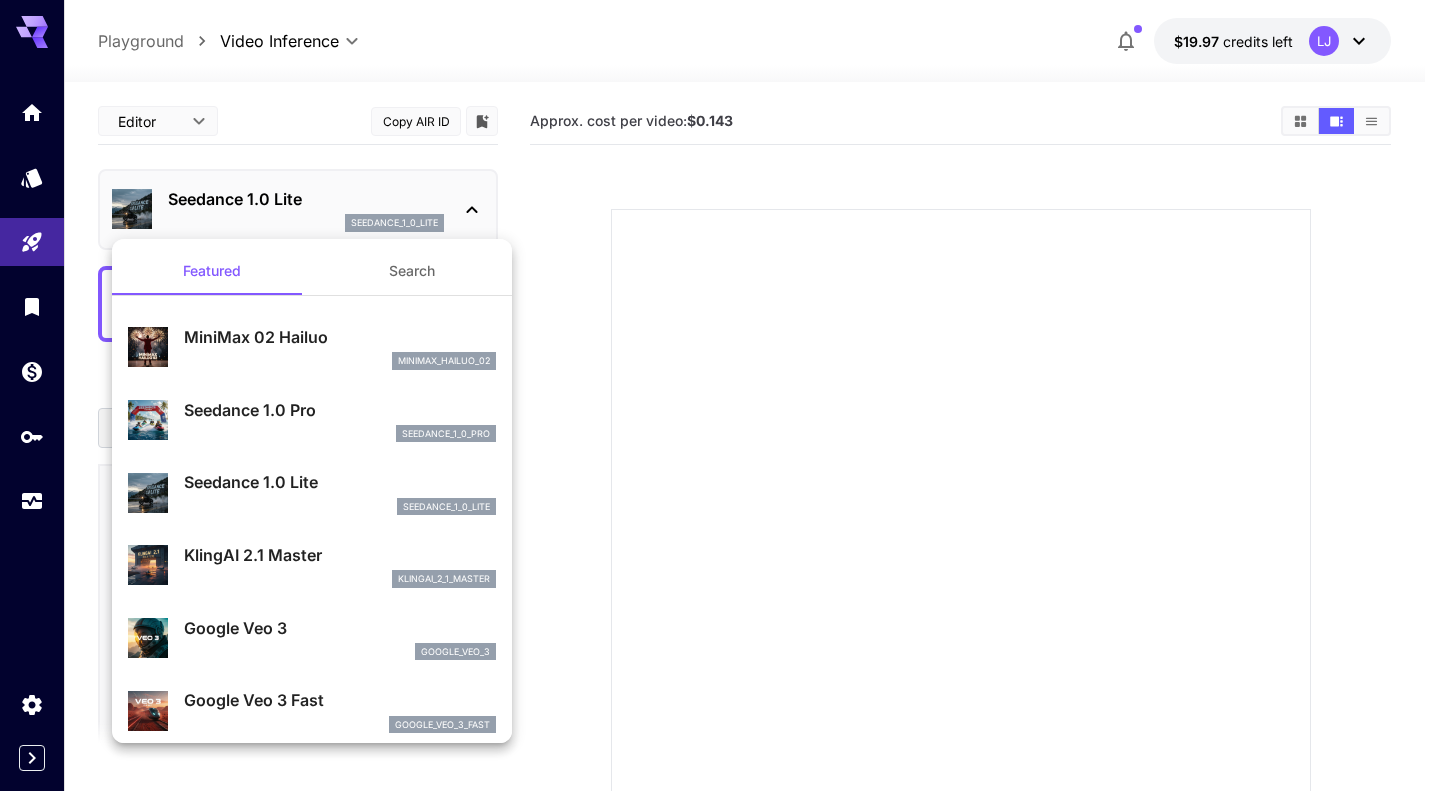 click at bounding box center (720, 395) 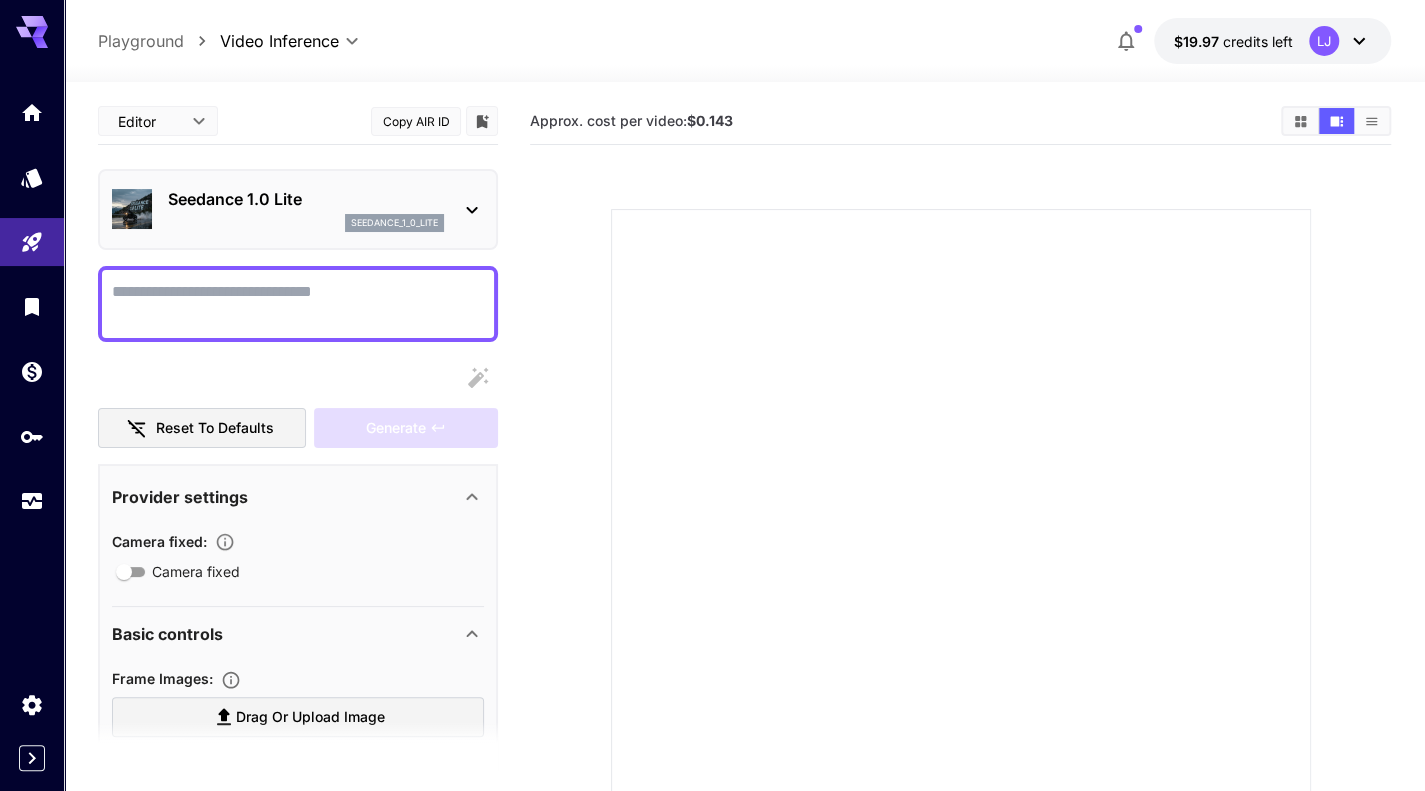 scroll, scrollTop: 797, scrollLeft: 0, axis: vertical 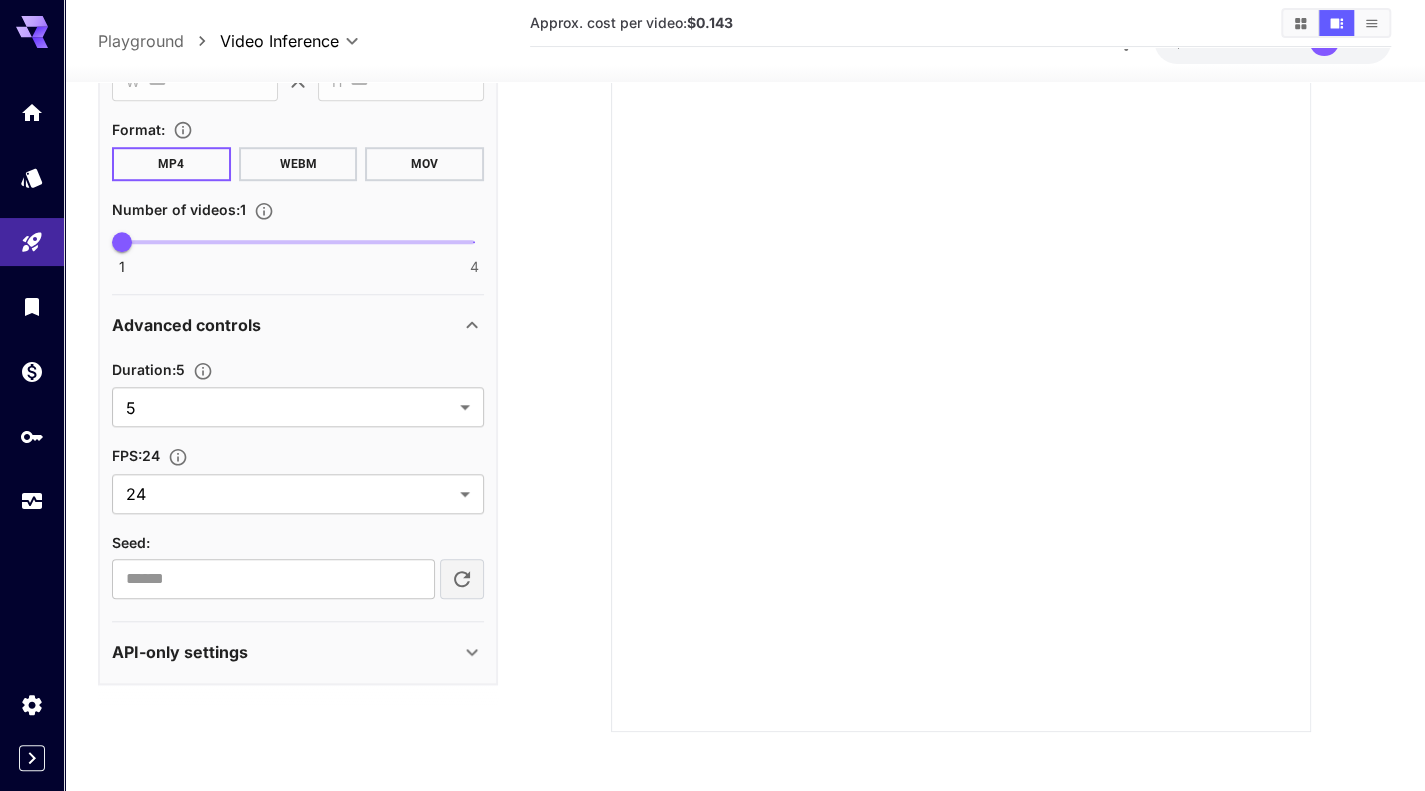 click on "API-only settings" at bounding box center [298, 652] 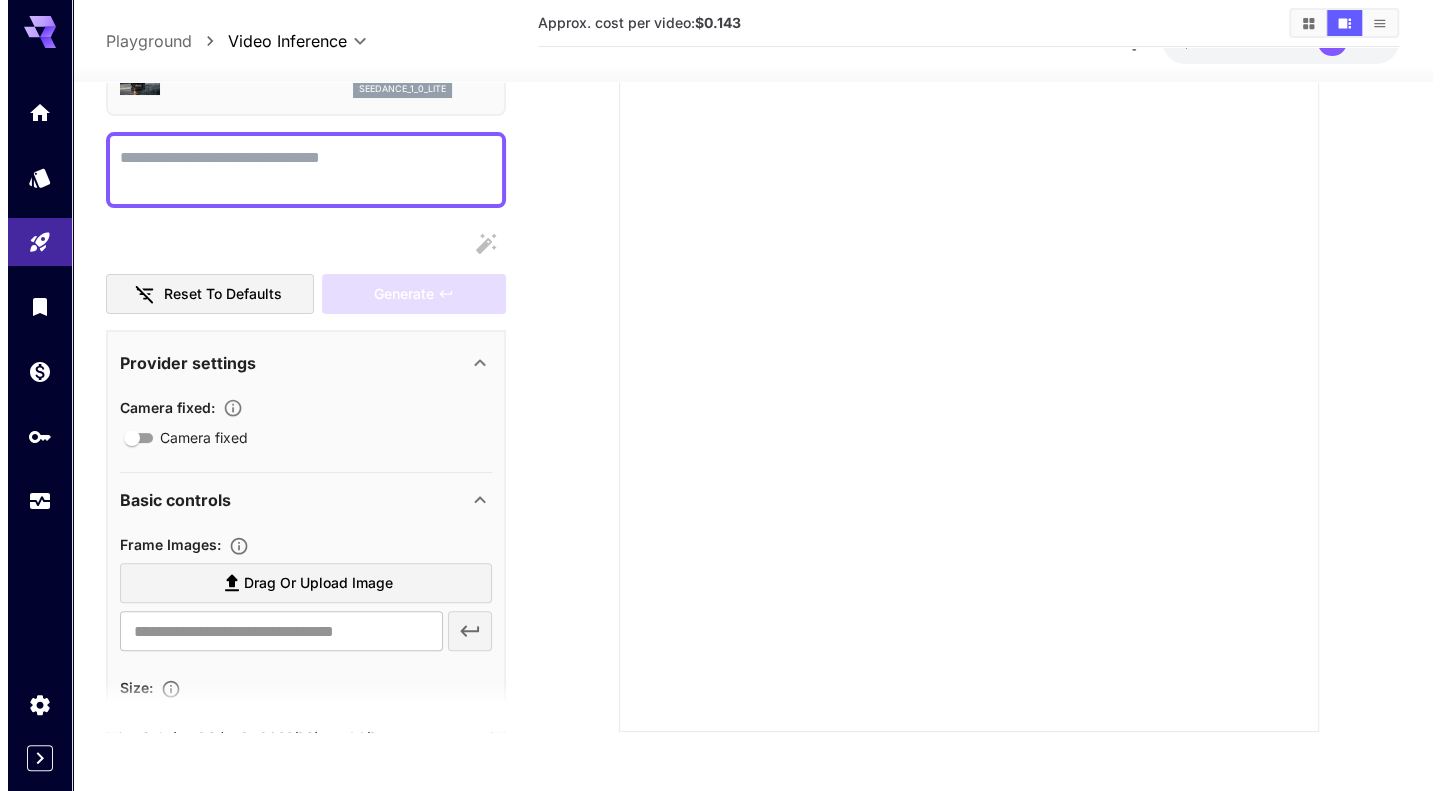 scroll, scrollTop: 0, scrollLeft: 0, axis: both 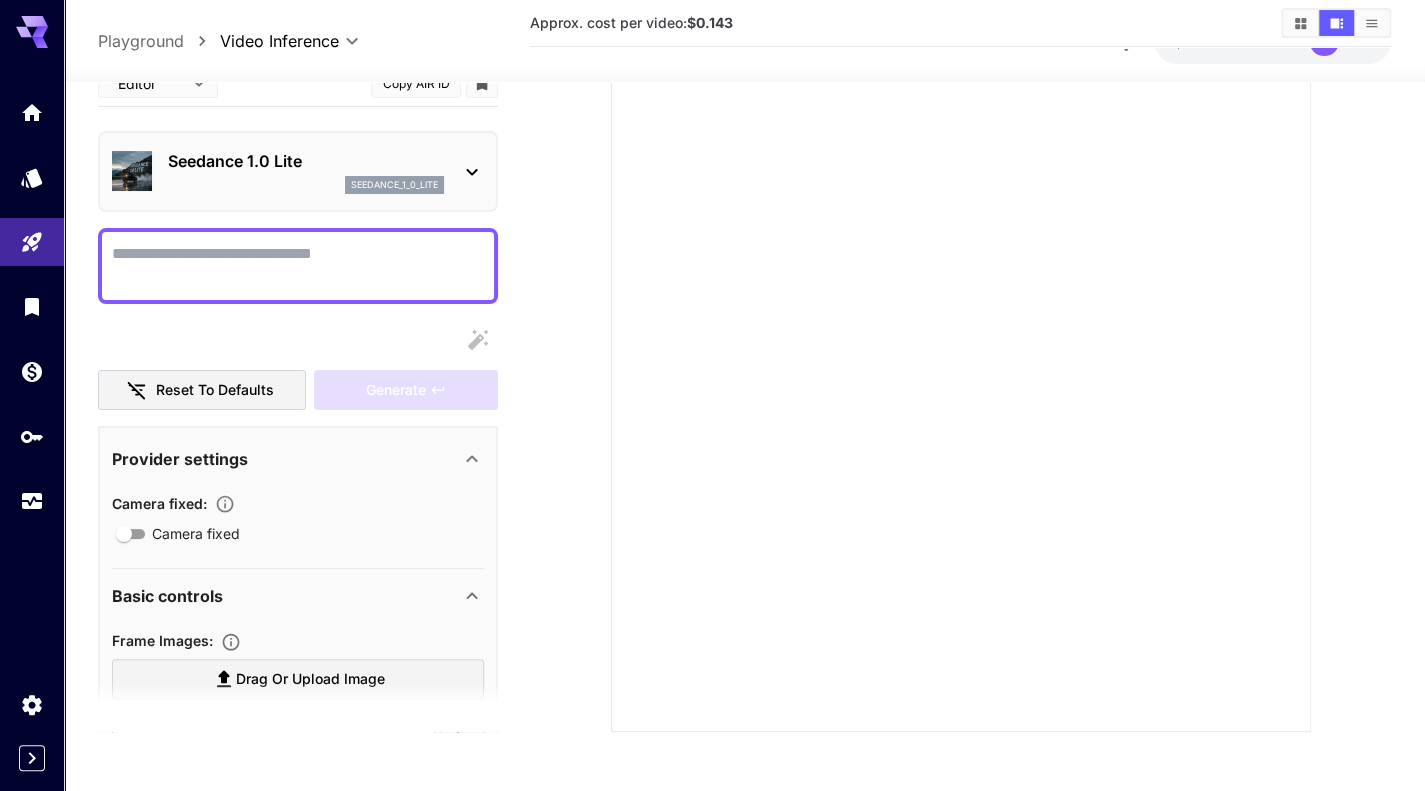 click 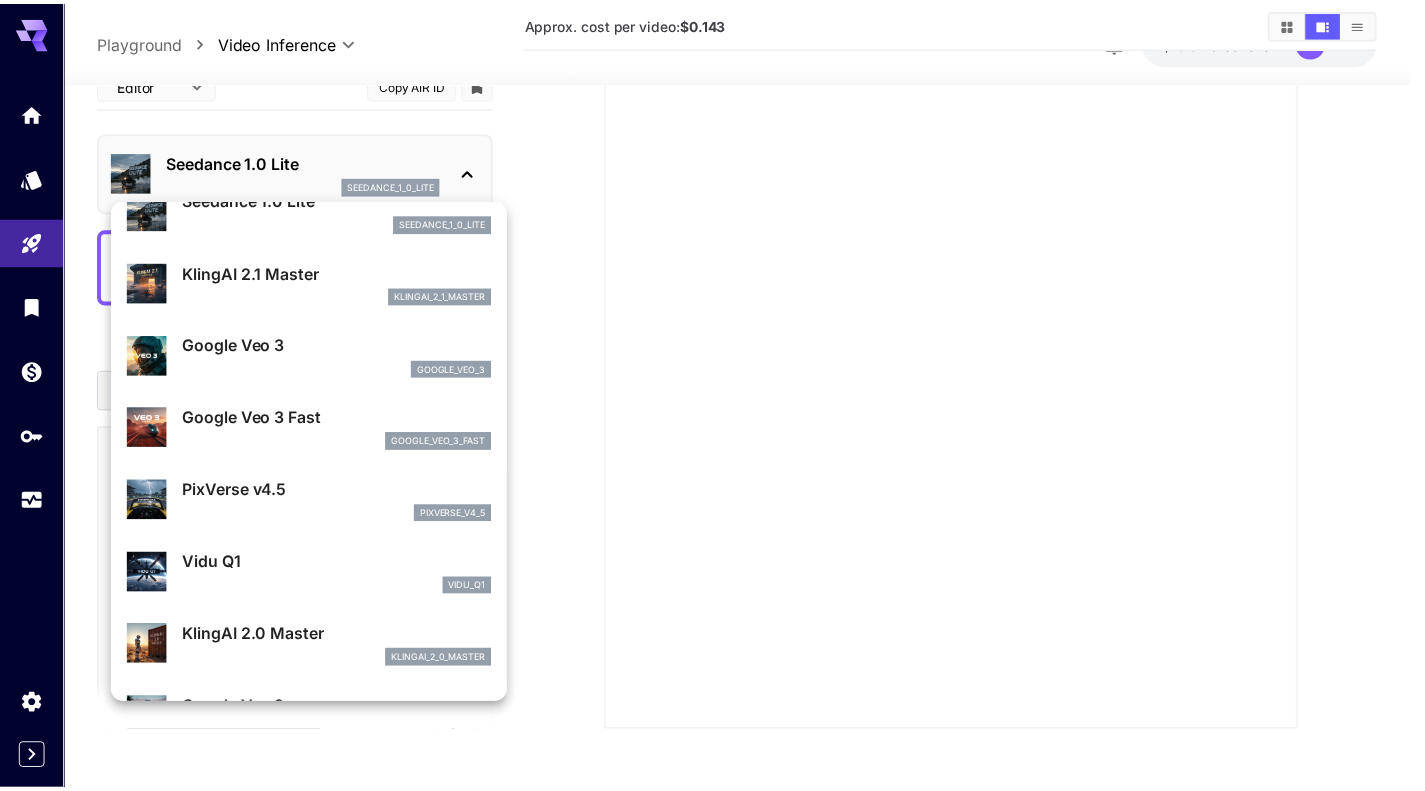 scroll, scrollTop: 0, scrollLeft: 0, axis: both 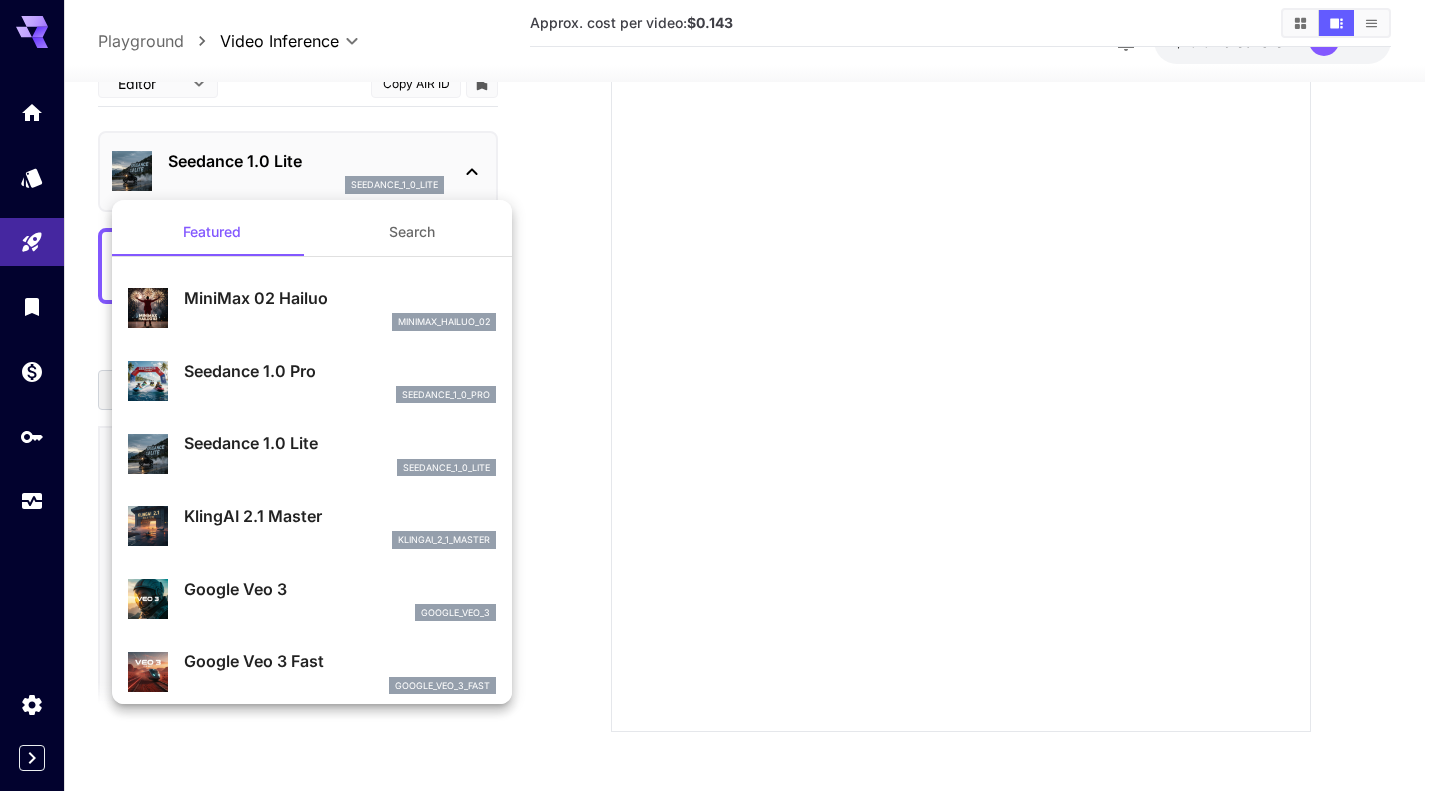 click at bounding box center (720, 395) 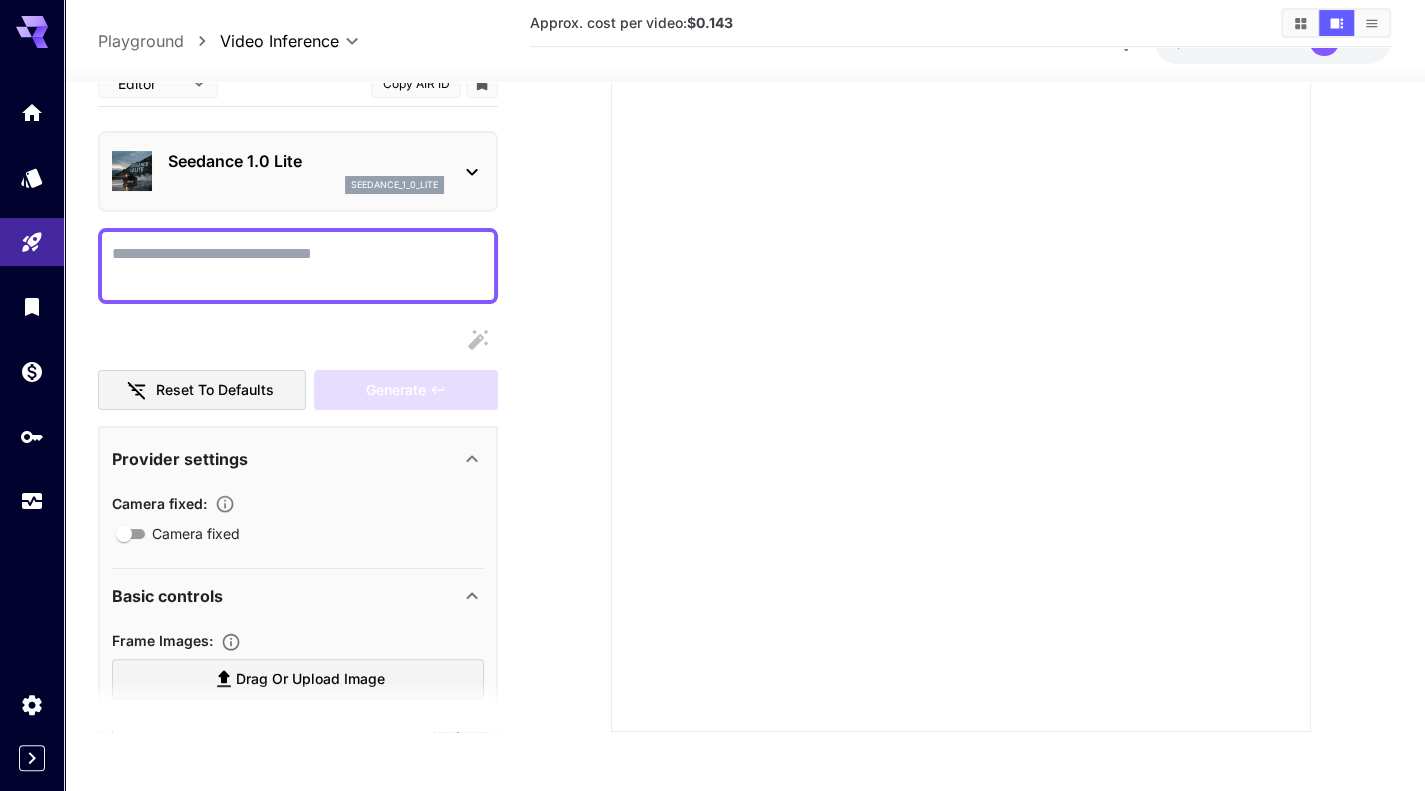 scroll, scrollTop: 0, scrollLeft: 0, axis: both 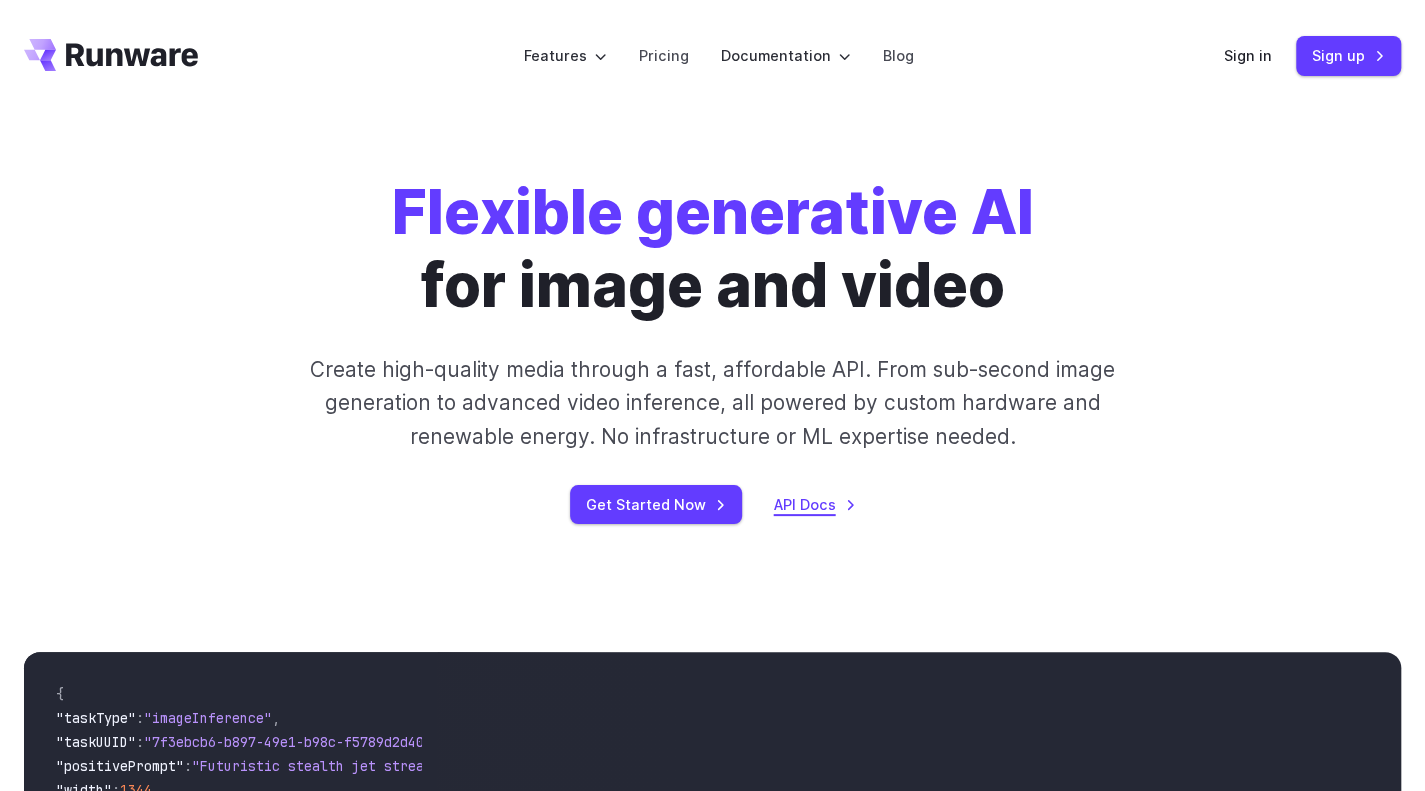 click on "API Docs" at bounding box center (815, 504) 